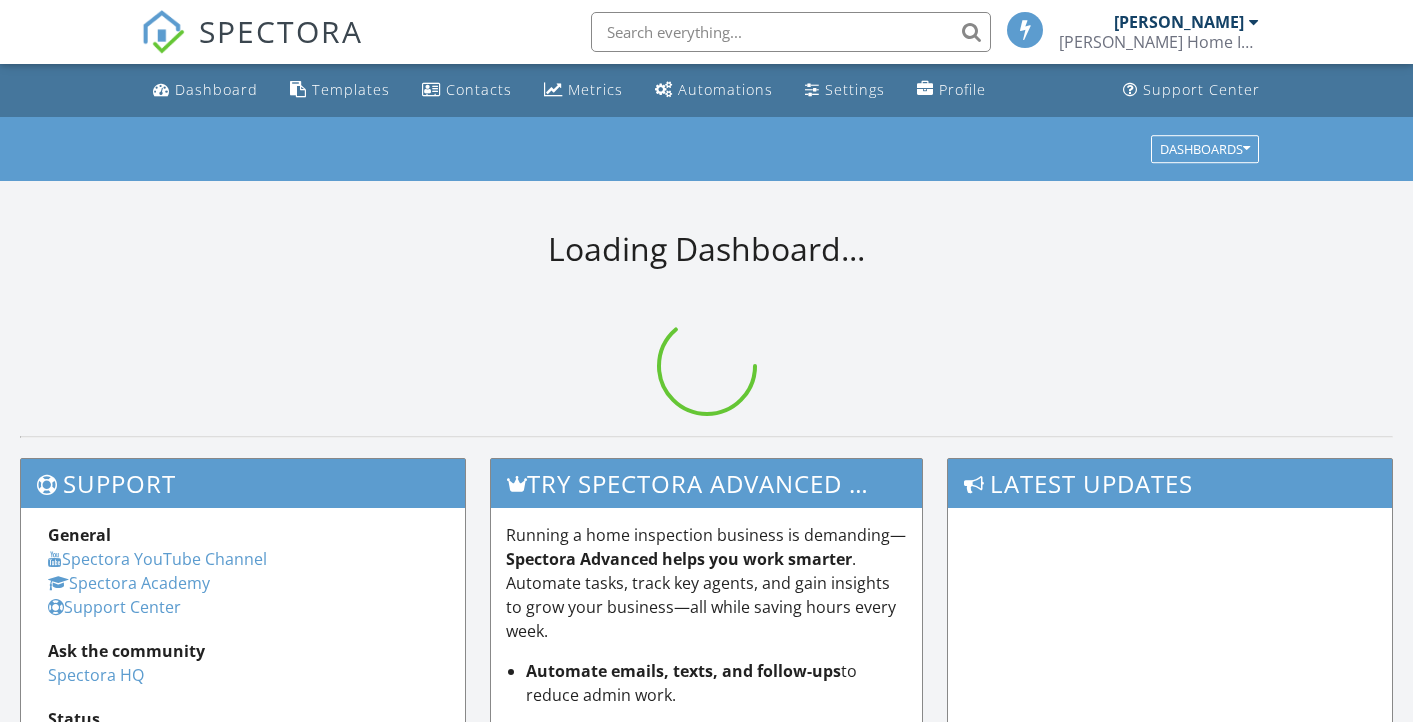 scroll, scrollTop: 0, scrollLeft: 0, axis: both 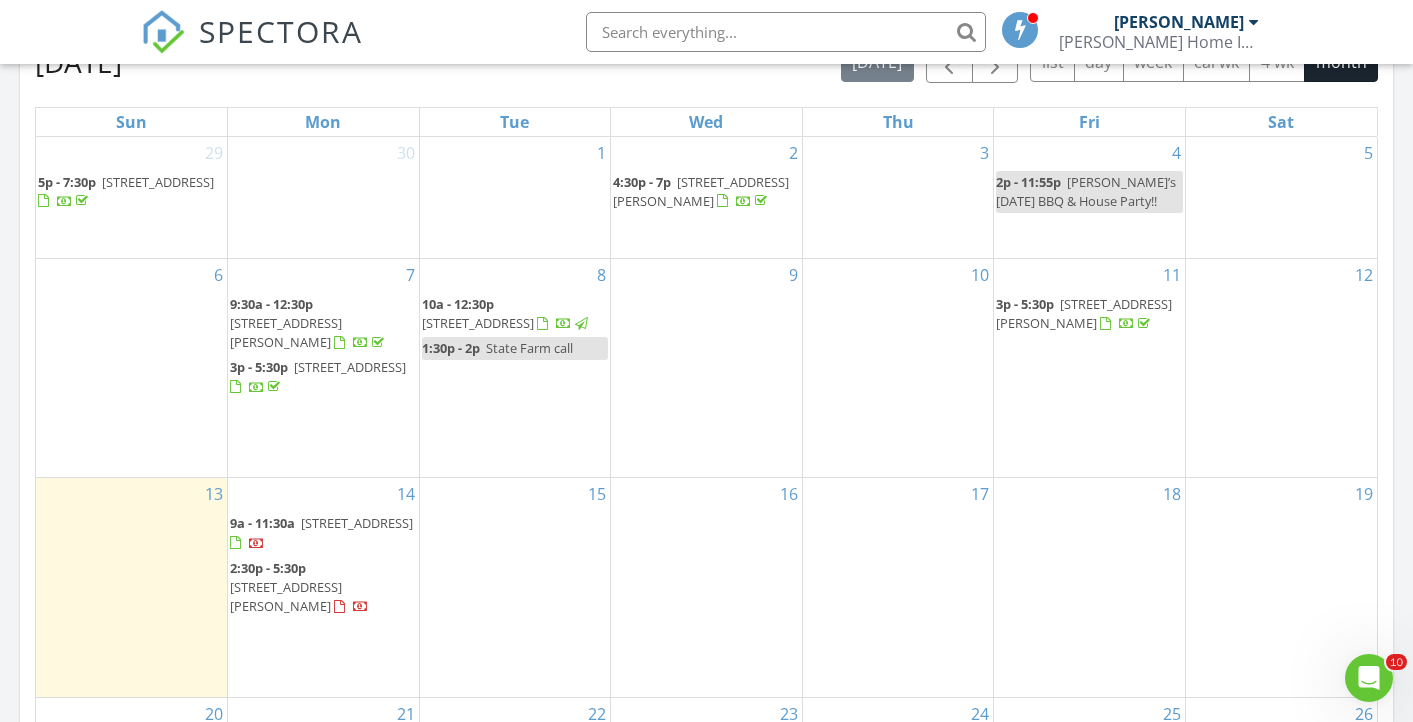 click on "5922 W Dakin St, Chicago 60634" at bounding box center [1084, 313] 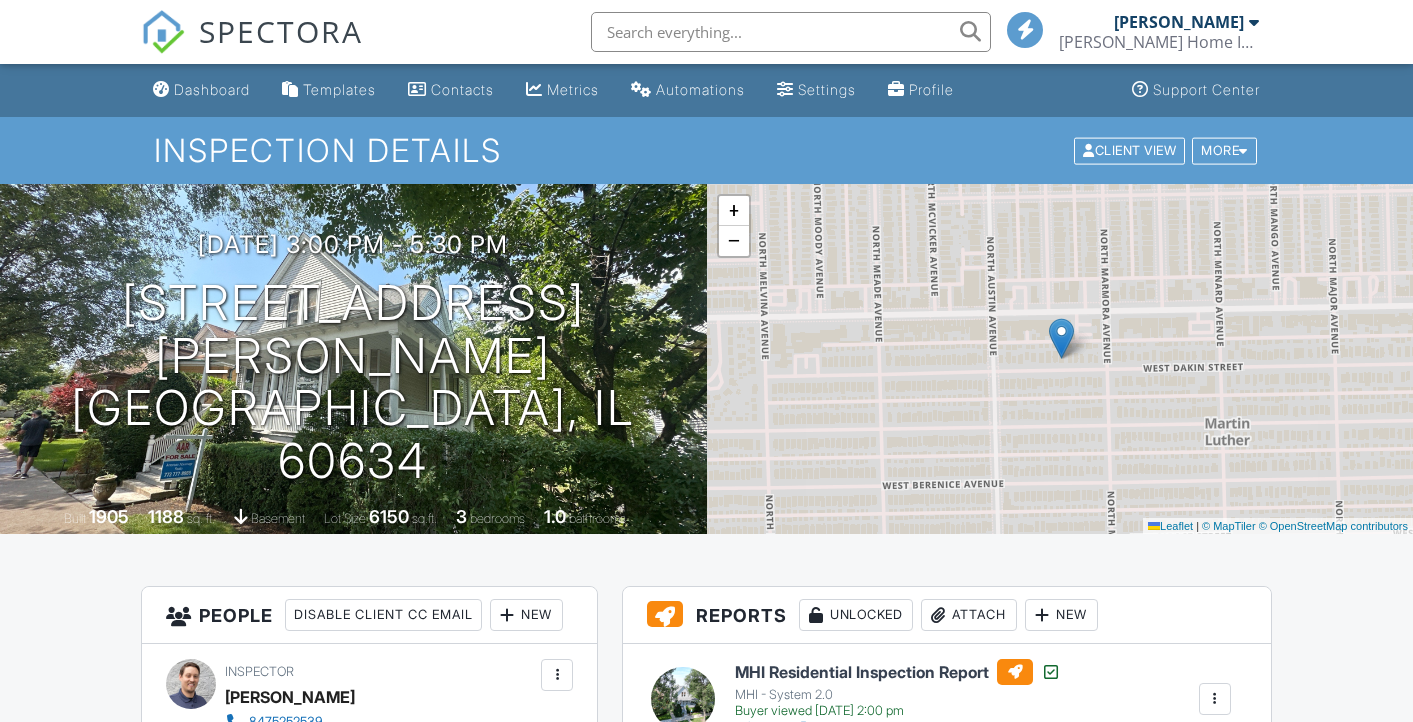 click at bounding box center (1215, 699) 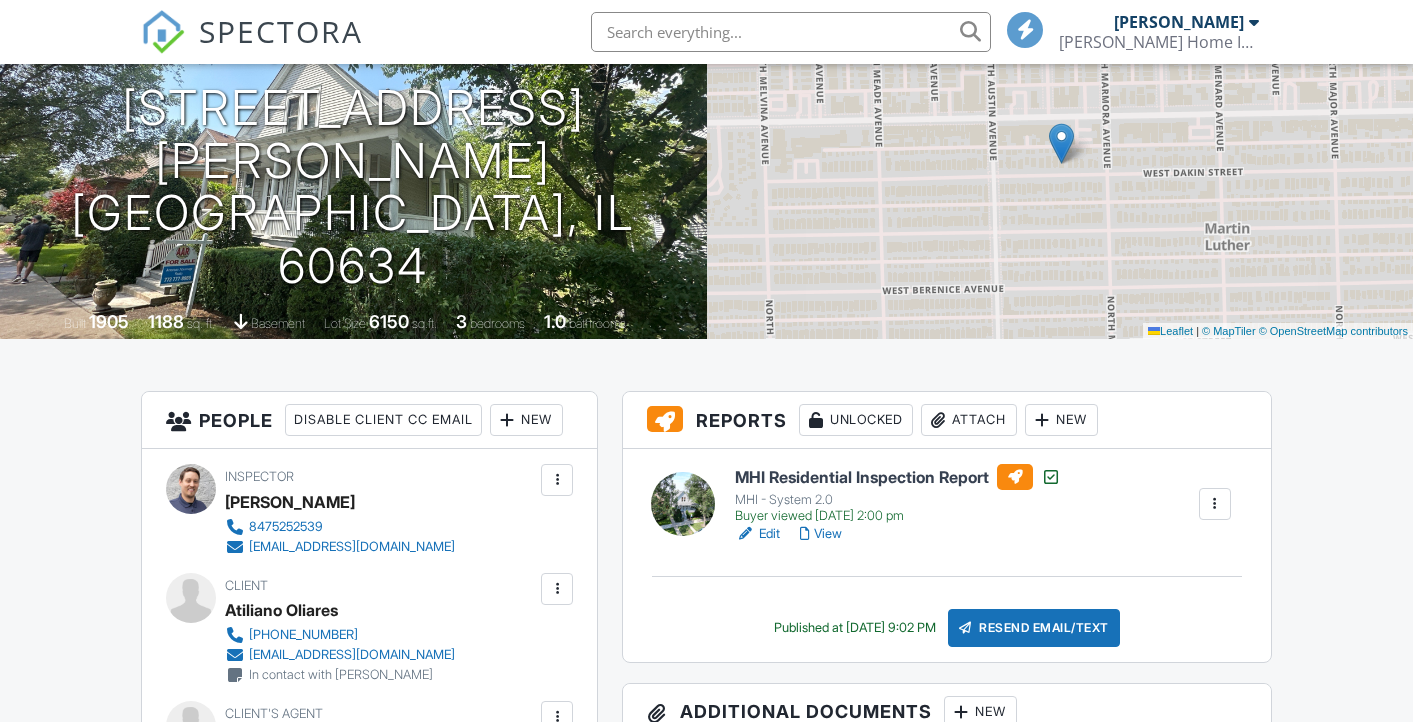 click on "Copy
View Log
RRB Log
Delete" at bounding box center [0, 0] 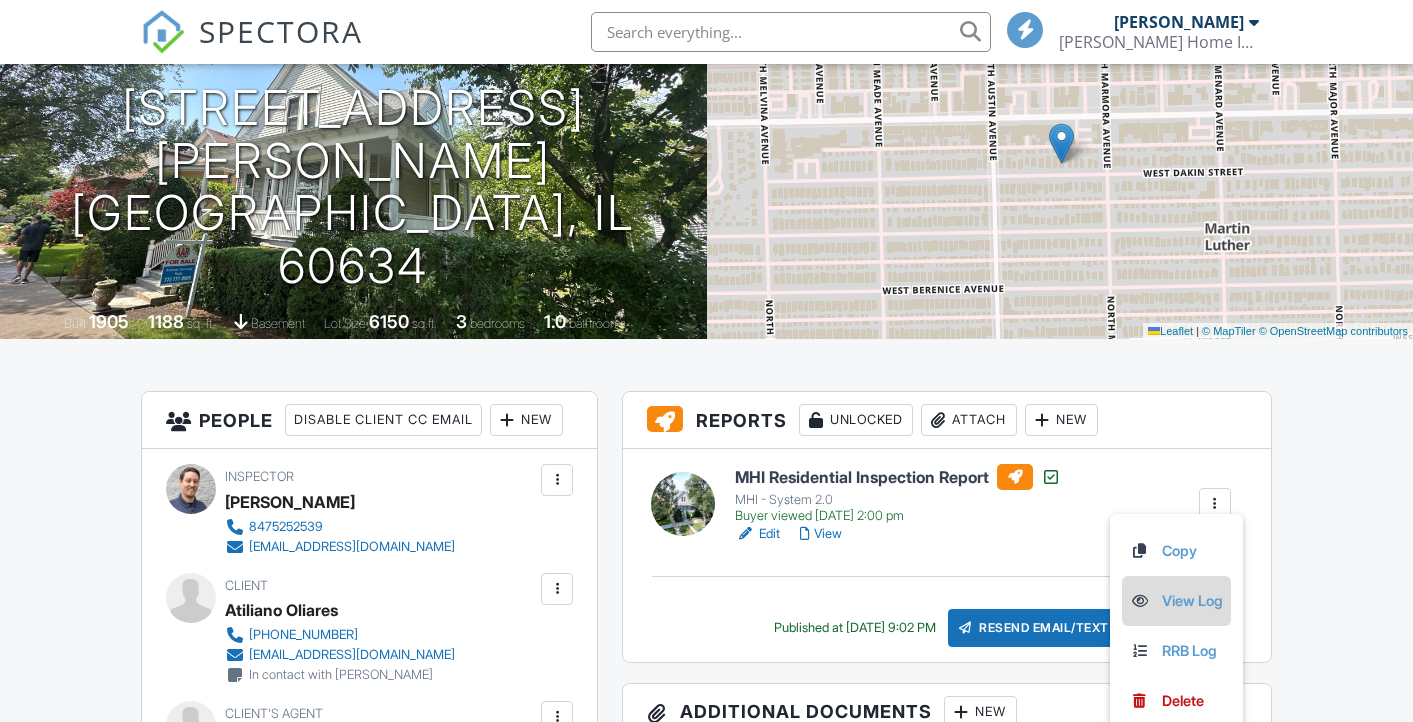 scroll, scrollTop: 195, scrollLeft: 0, axis: vertical 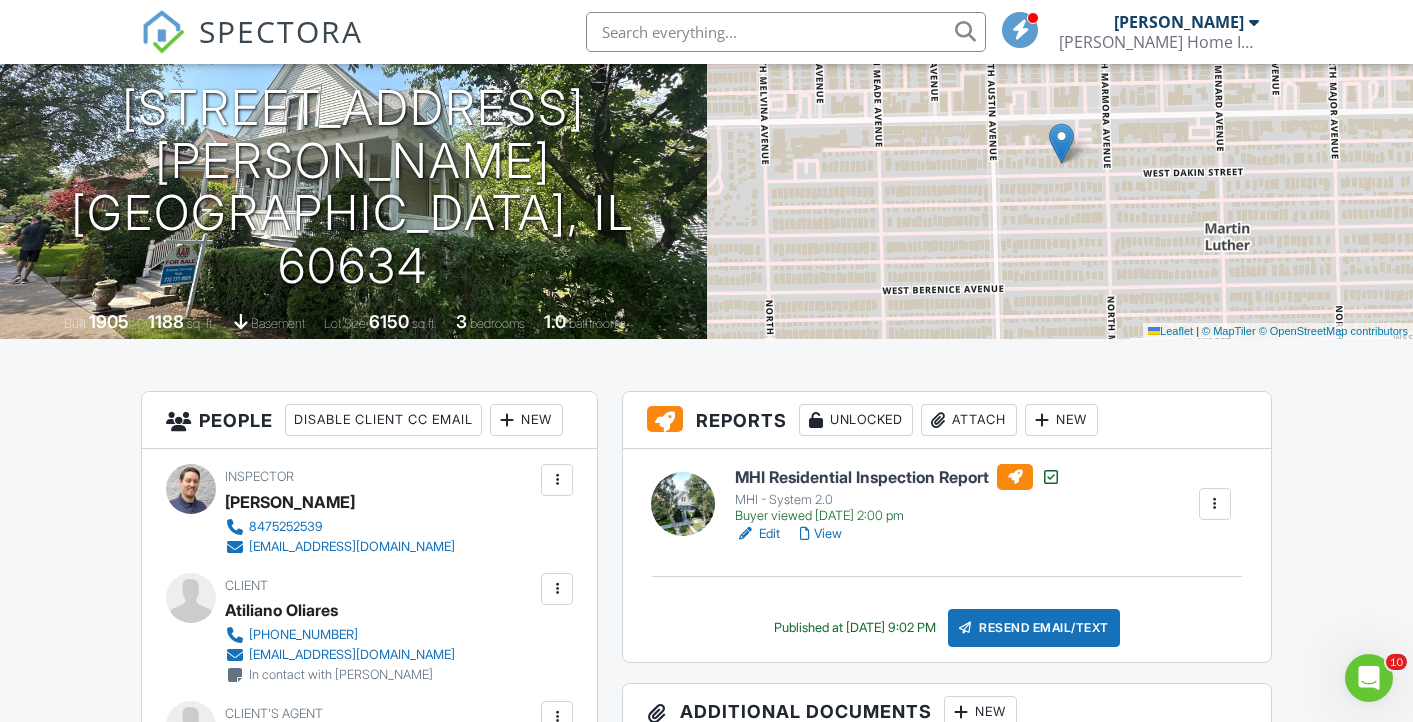 click at bounding box center (1215, 504) 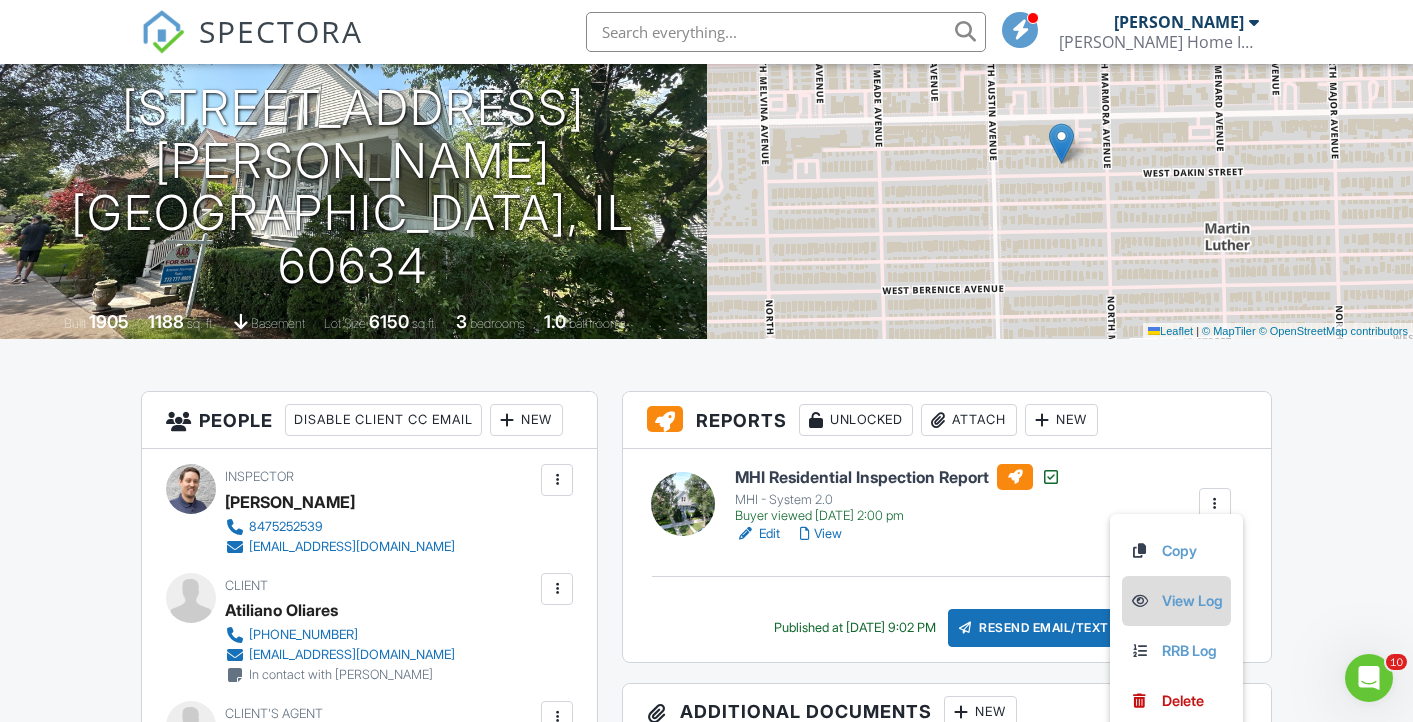 click on "View Log" at bounding box center [1176, 601] 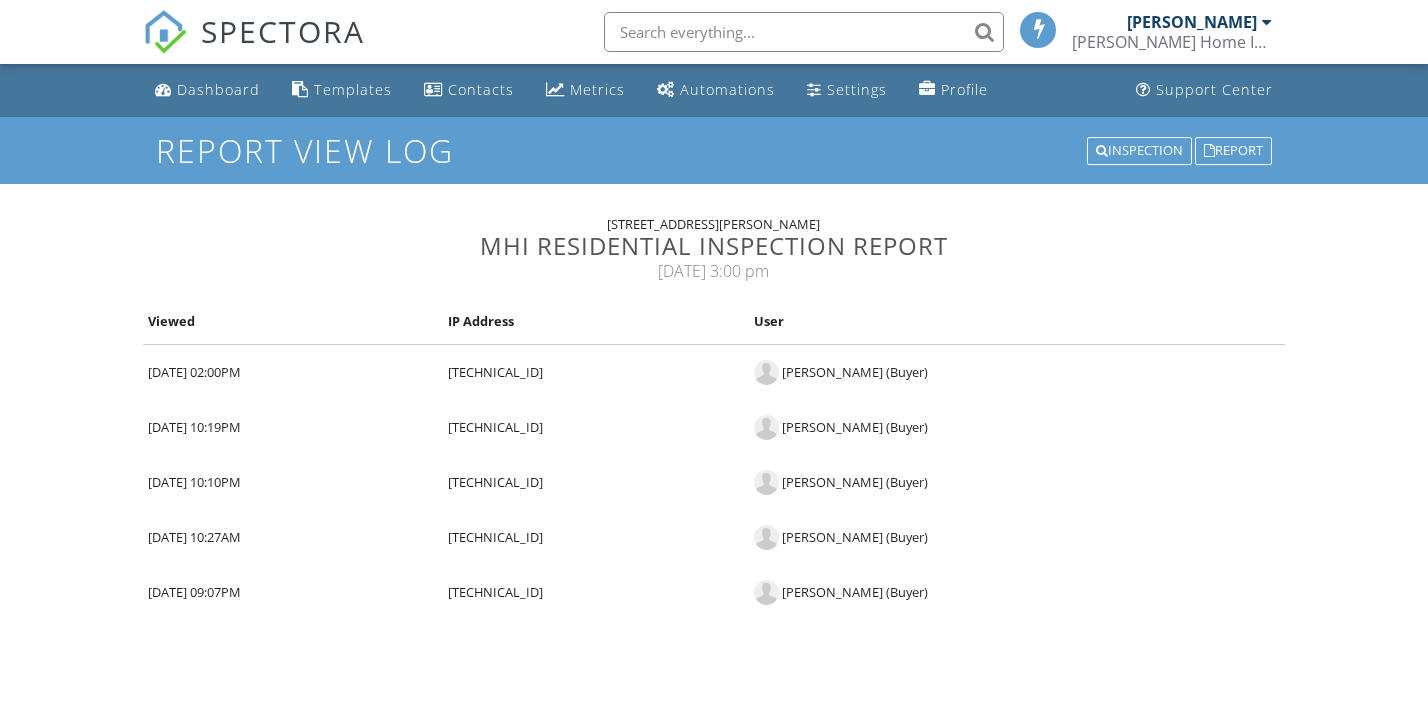 scroll, scrollTop: 0, scrollLeft: 0, axis: both 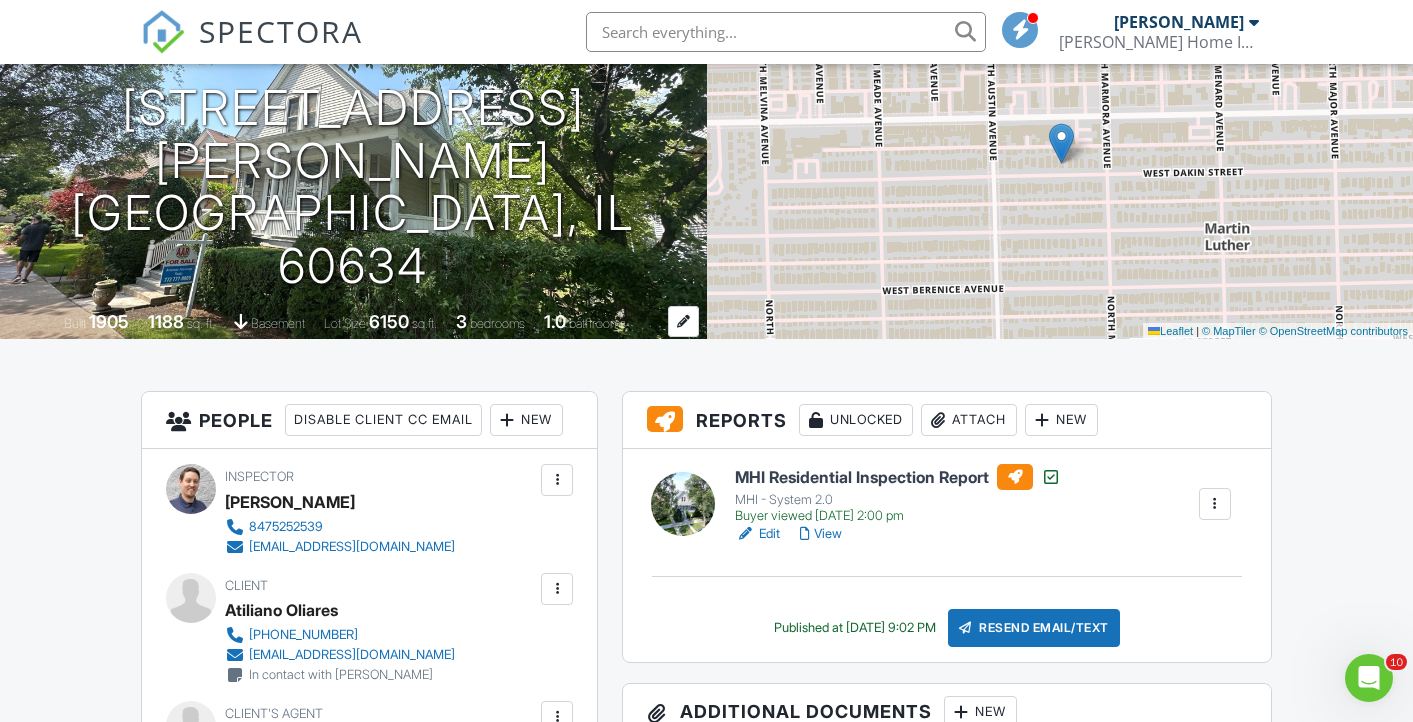 drag, startPoint x: 17, startPoint y: 450, endPoint x: 169, endPoint y: 310, distance: 206.64946 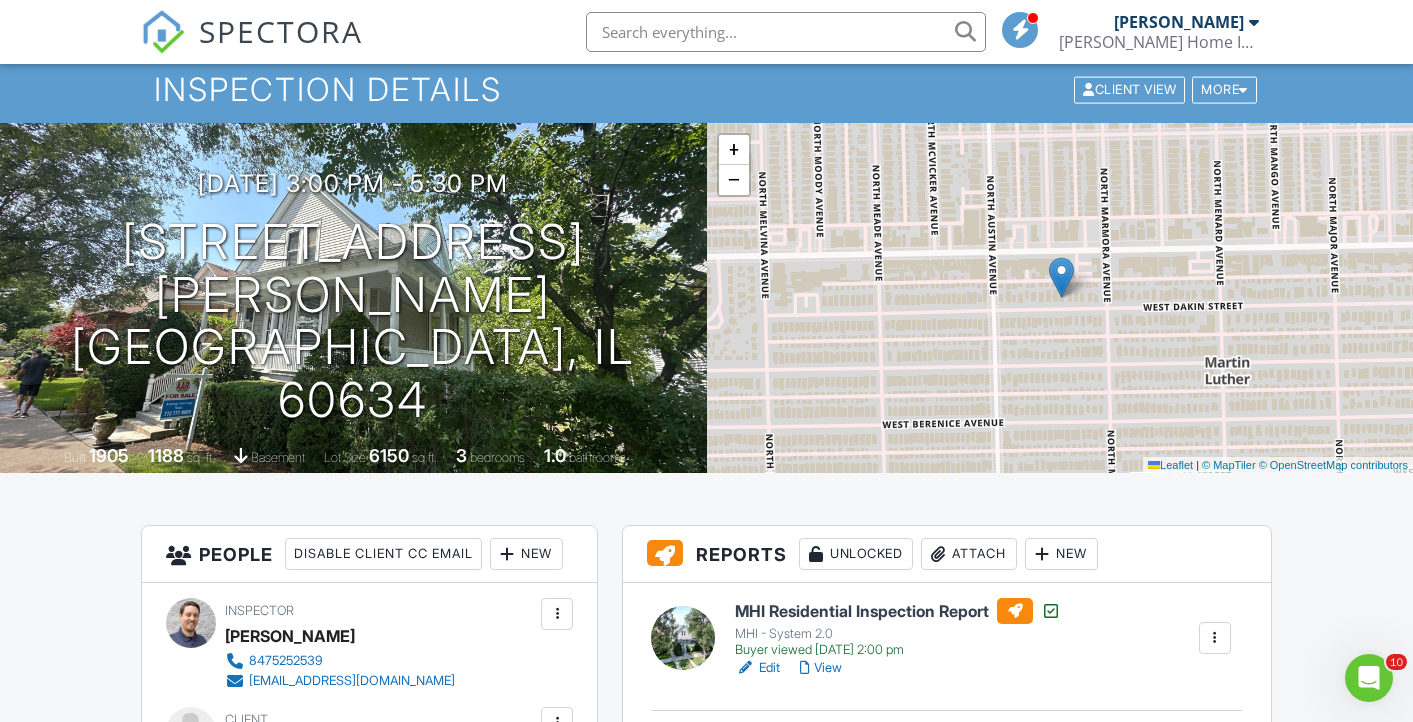 scroll, scrollTop: 0, scrollLeft: 0, axis: both 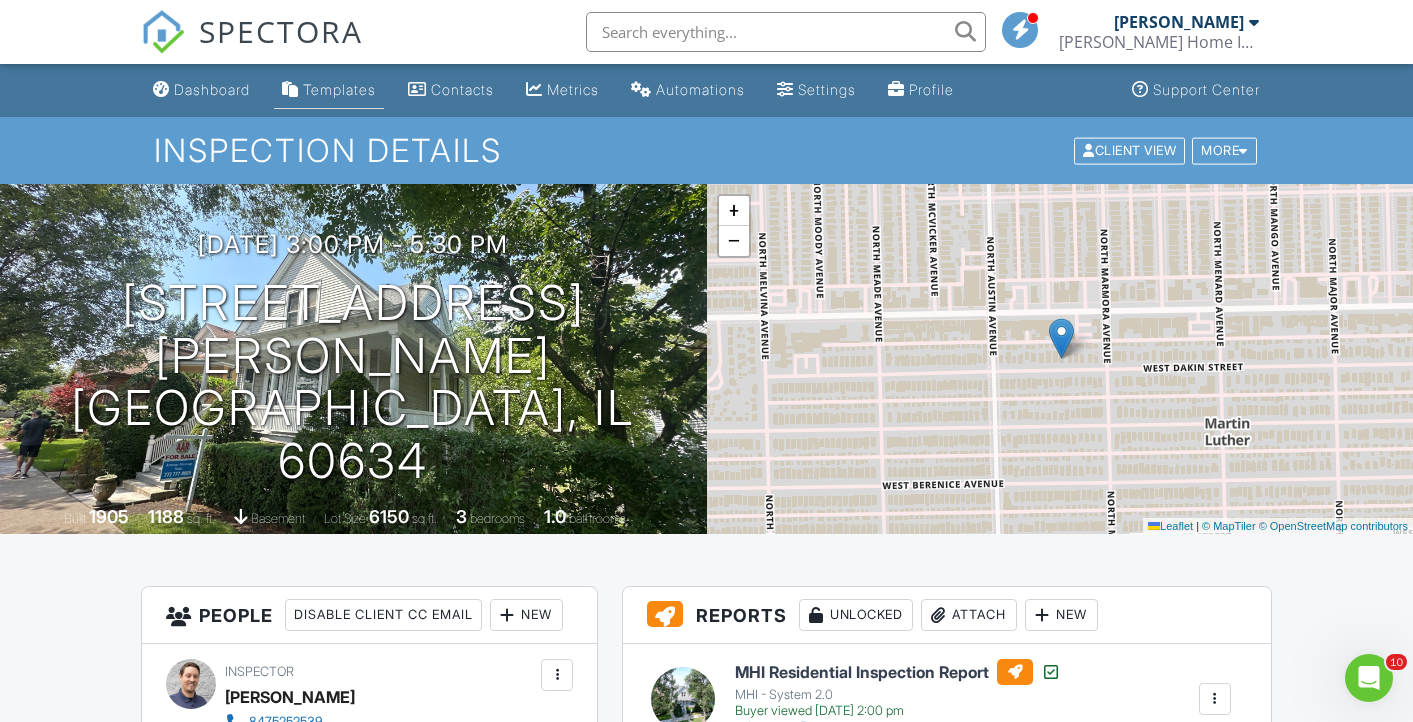 click on "Templates" at bounding box center (339, 89) 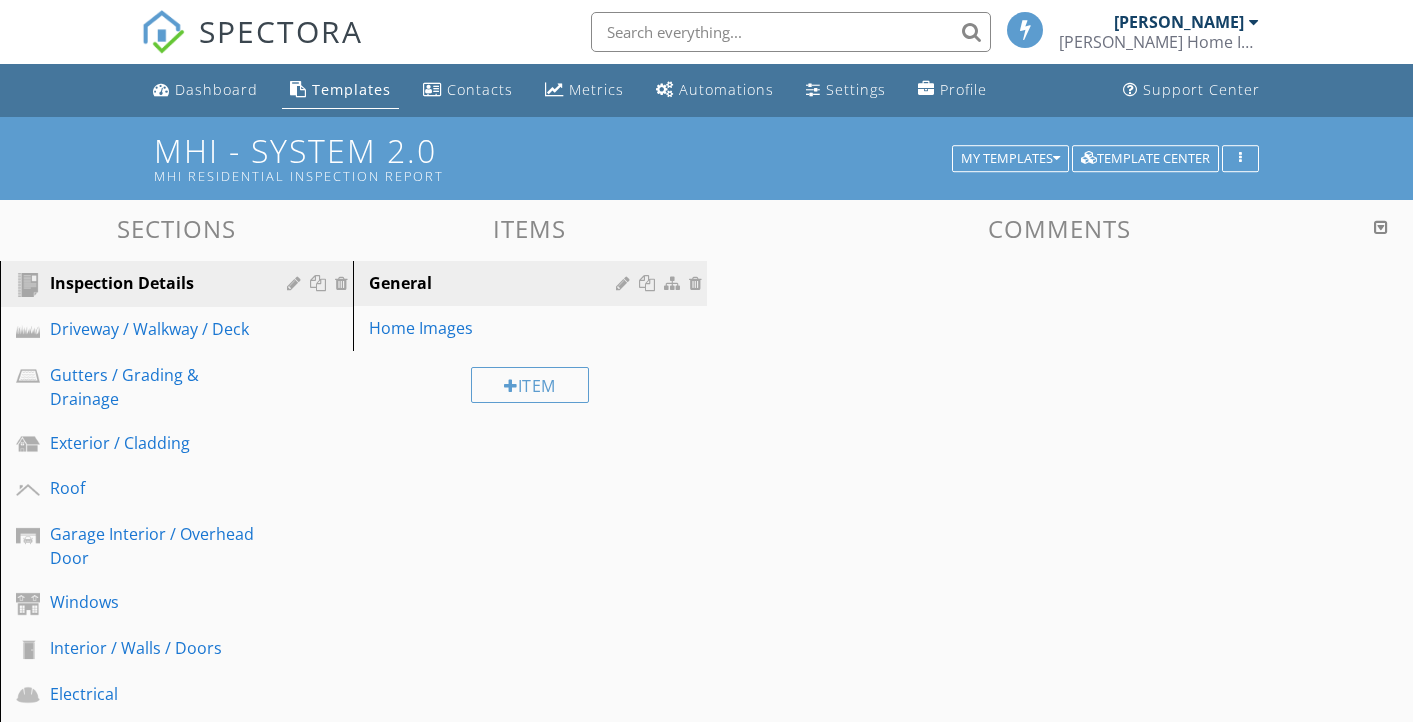 scroll, scrollTop: 0, scrollLeft: 0, axis: both 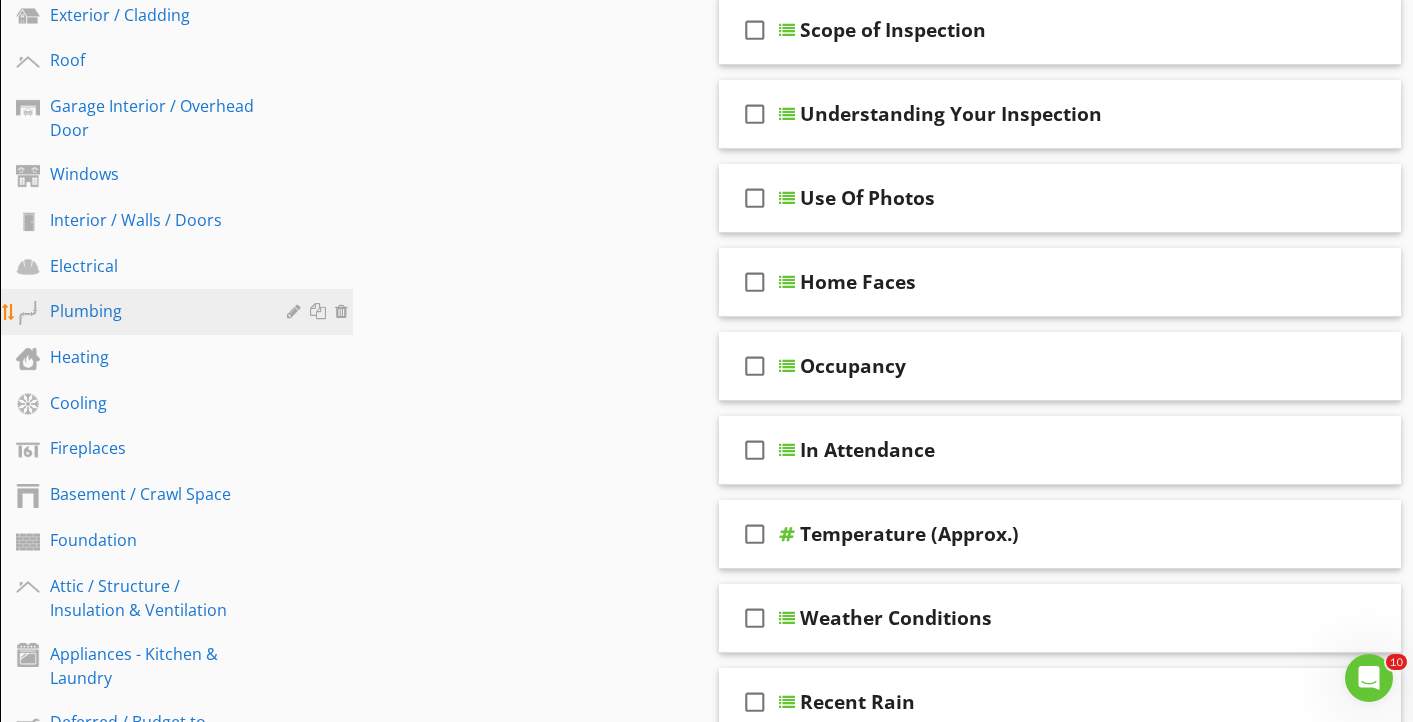 click on "Plumbing" at bounding box center (191, 312) 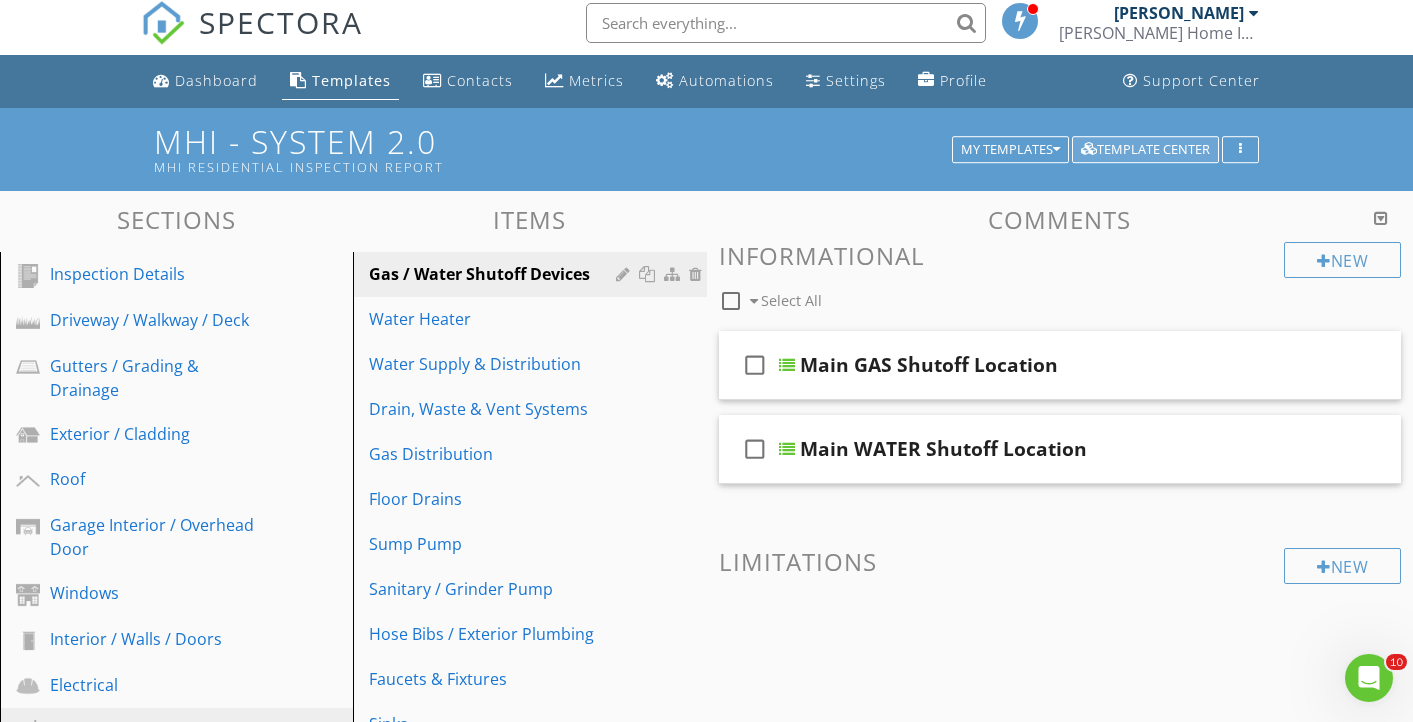 scroll, scrollTop: 0, scrollLeft: 0, axis: both 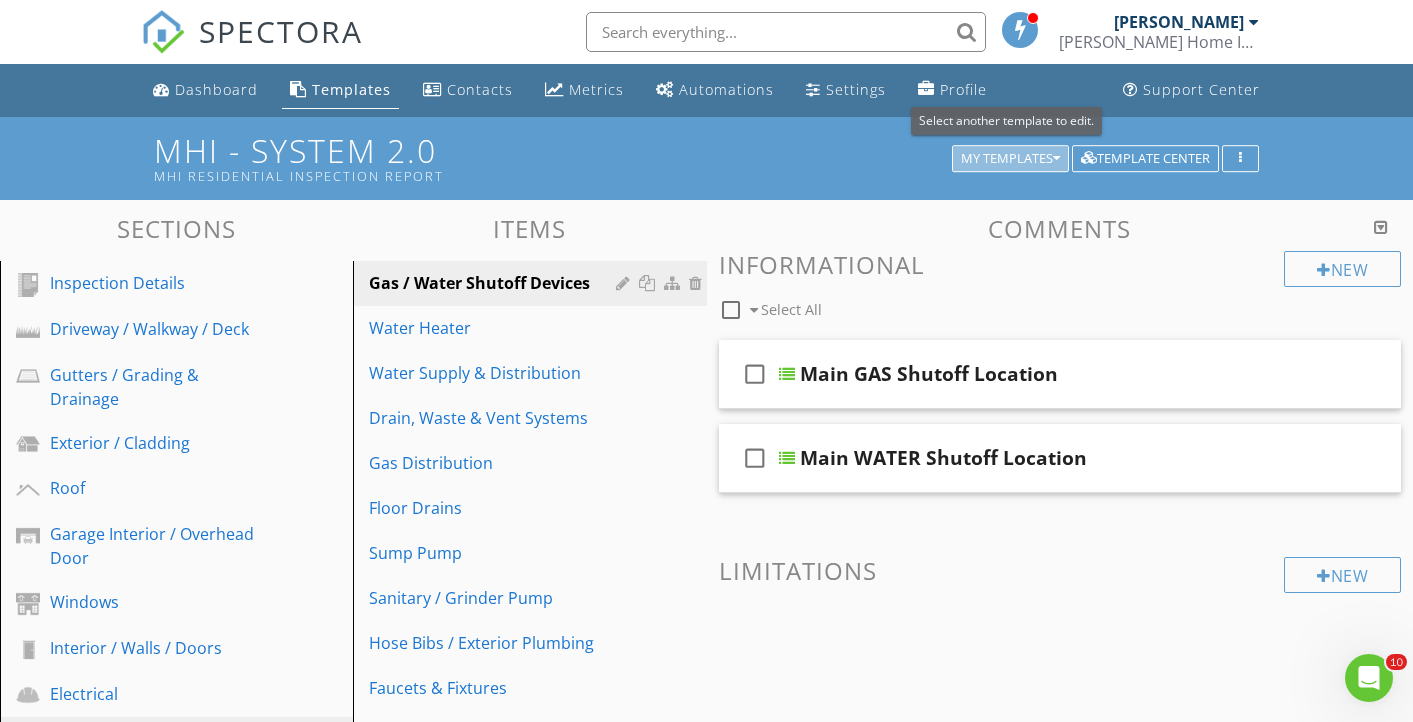 click on "My Templates" at bounding box center [1010, 159] 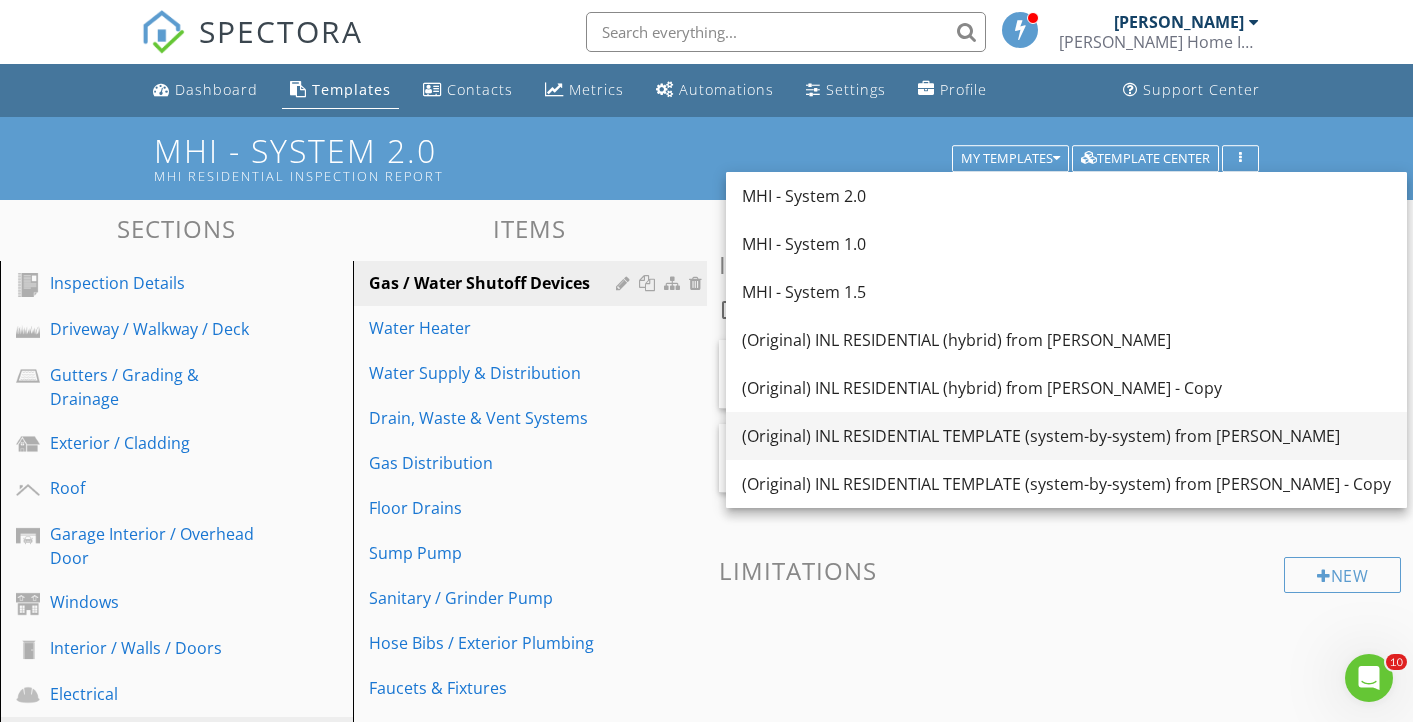 click on "(Original) INL RESIDENTIAL TEMPLATE (system-by-system) from Kenton Shepard" at bounding box center [1066, 436] 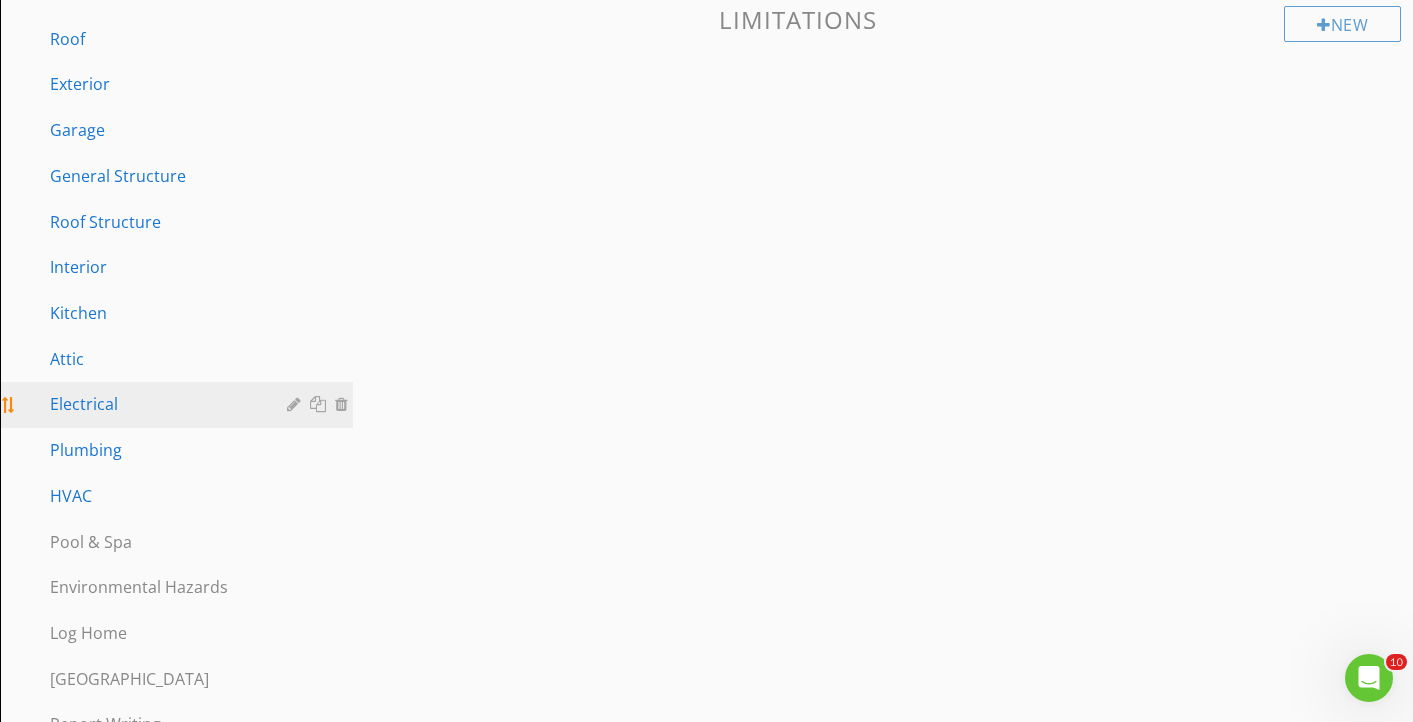 scroll, scrollTop: 543, scrollLeft: 0, axis: vertical 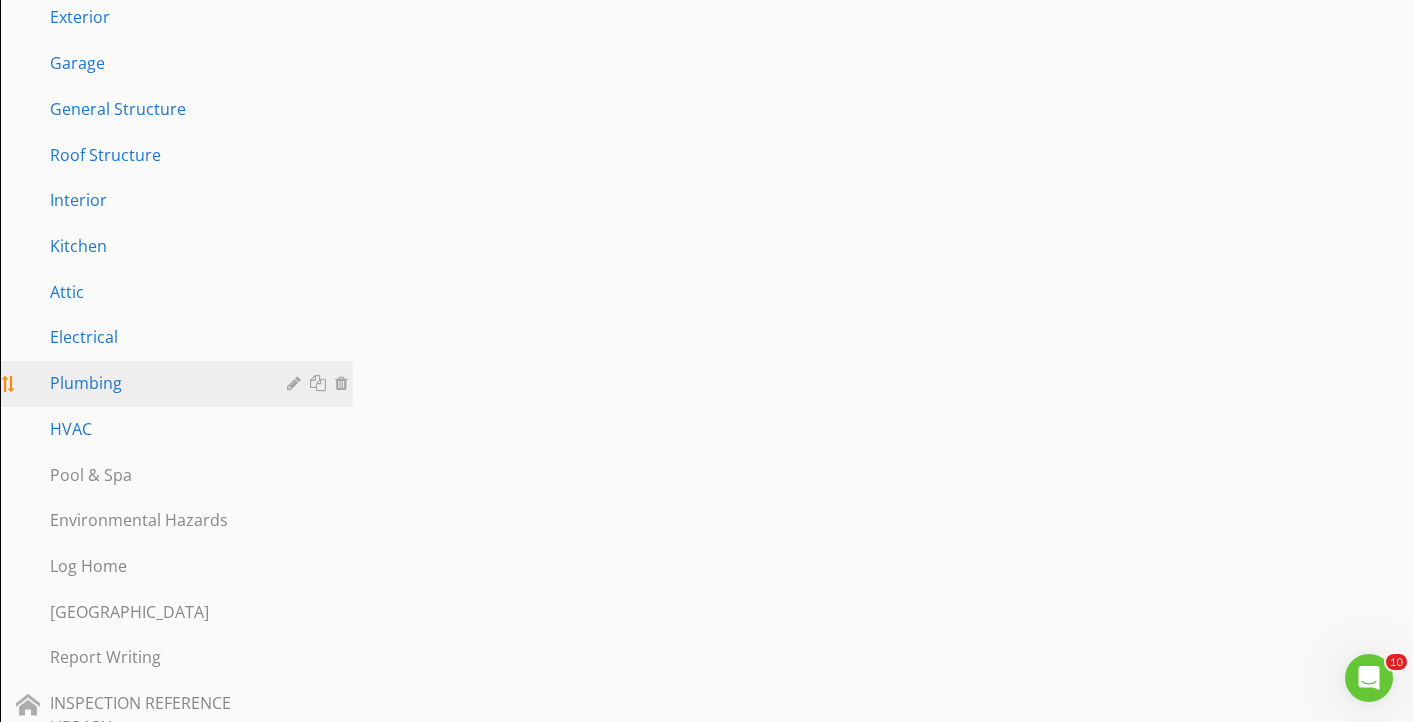 click on "Plumbing" at bounding box center (179, 384) 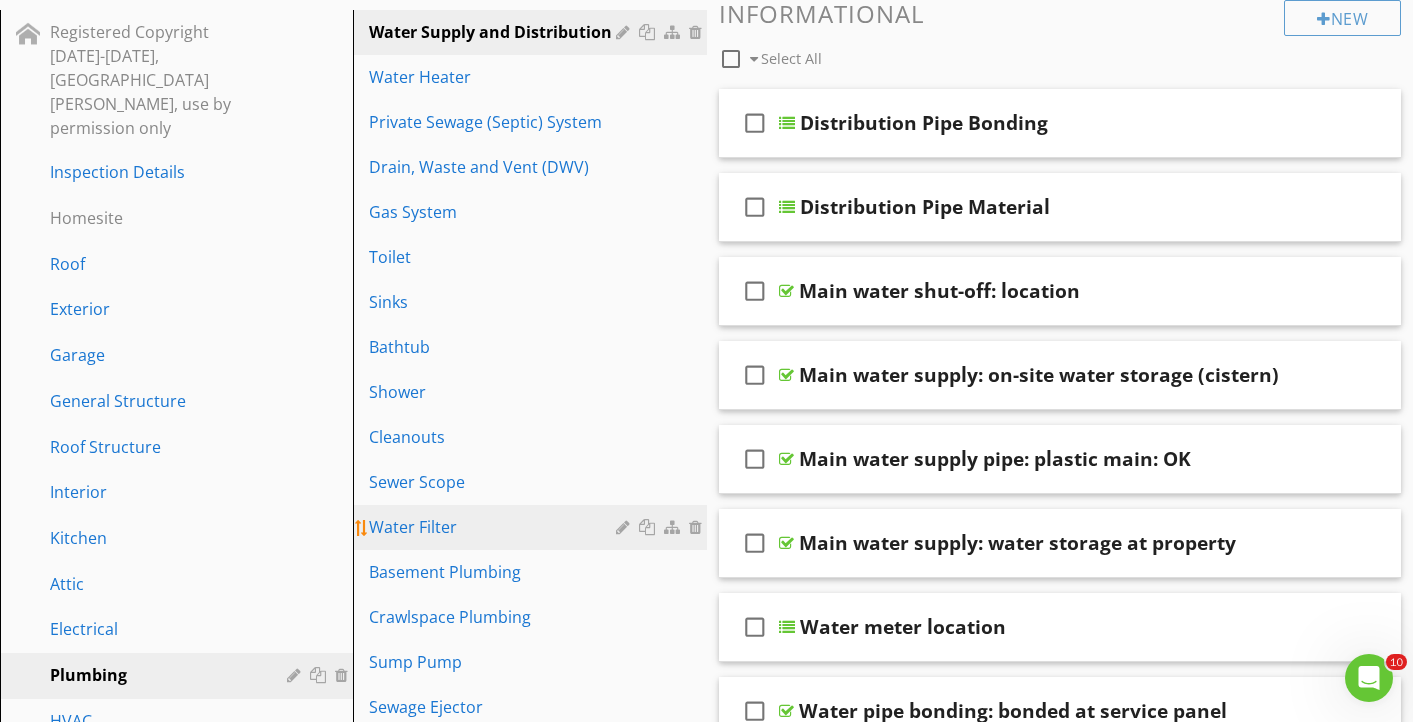 scroll, scrollTop: 206, scrollLeft: 0, axis: vertical 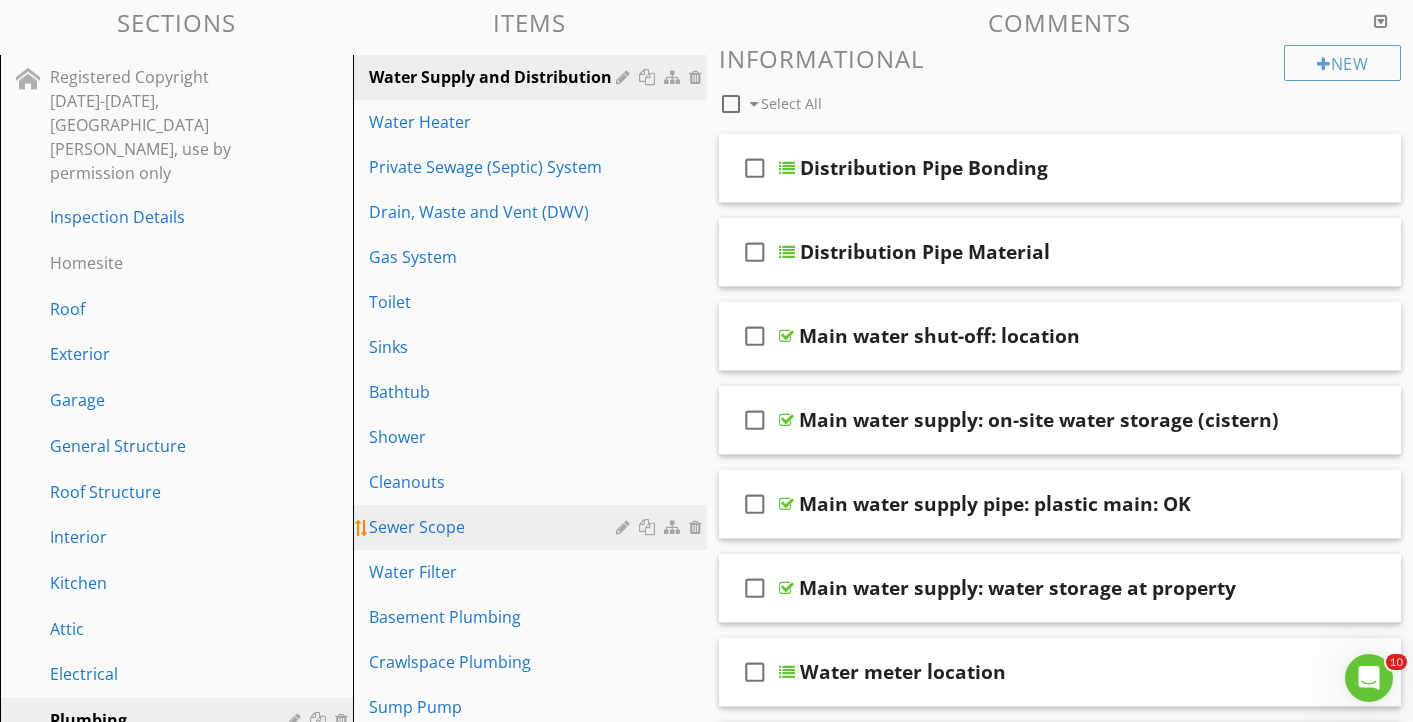 click on "Sewer Scope" at bounding box center [495, 527] 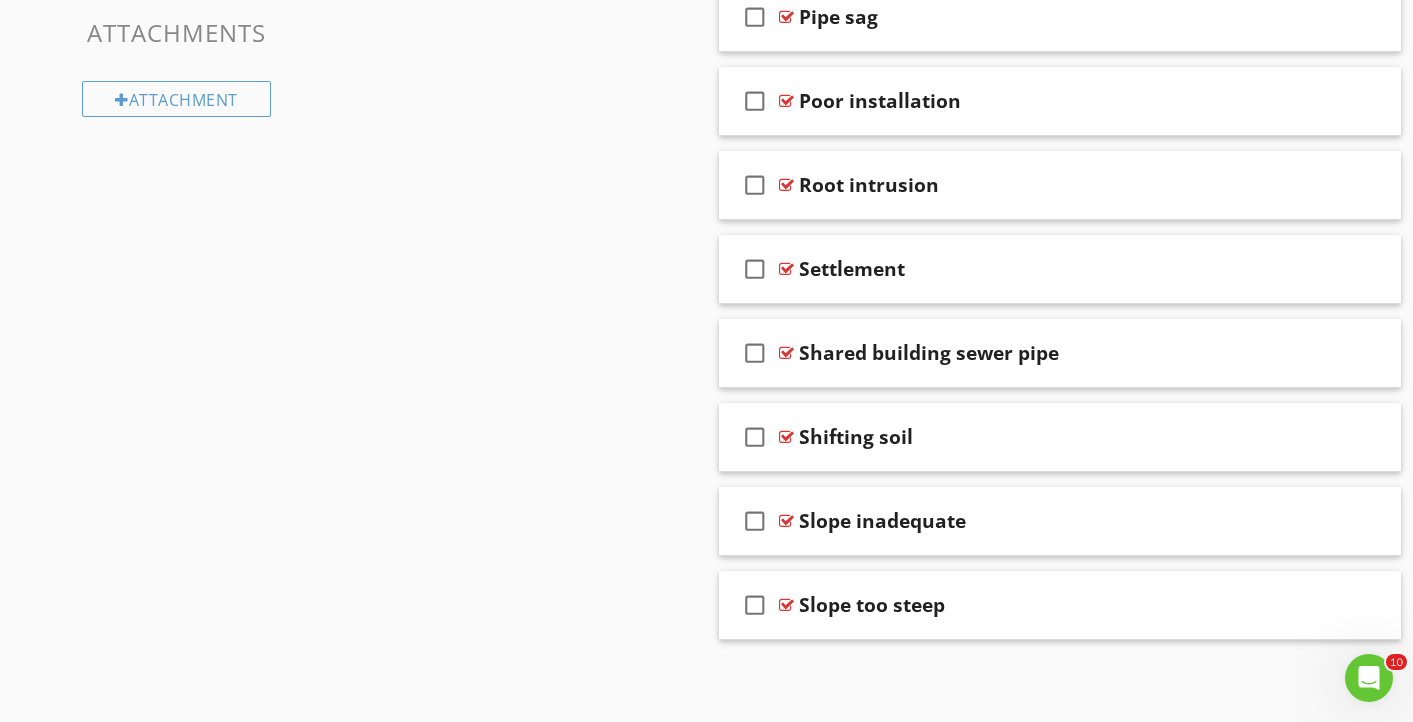 scroll, scrollTop: 1408, scrollLeft: 0, axis: vertical 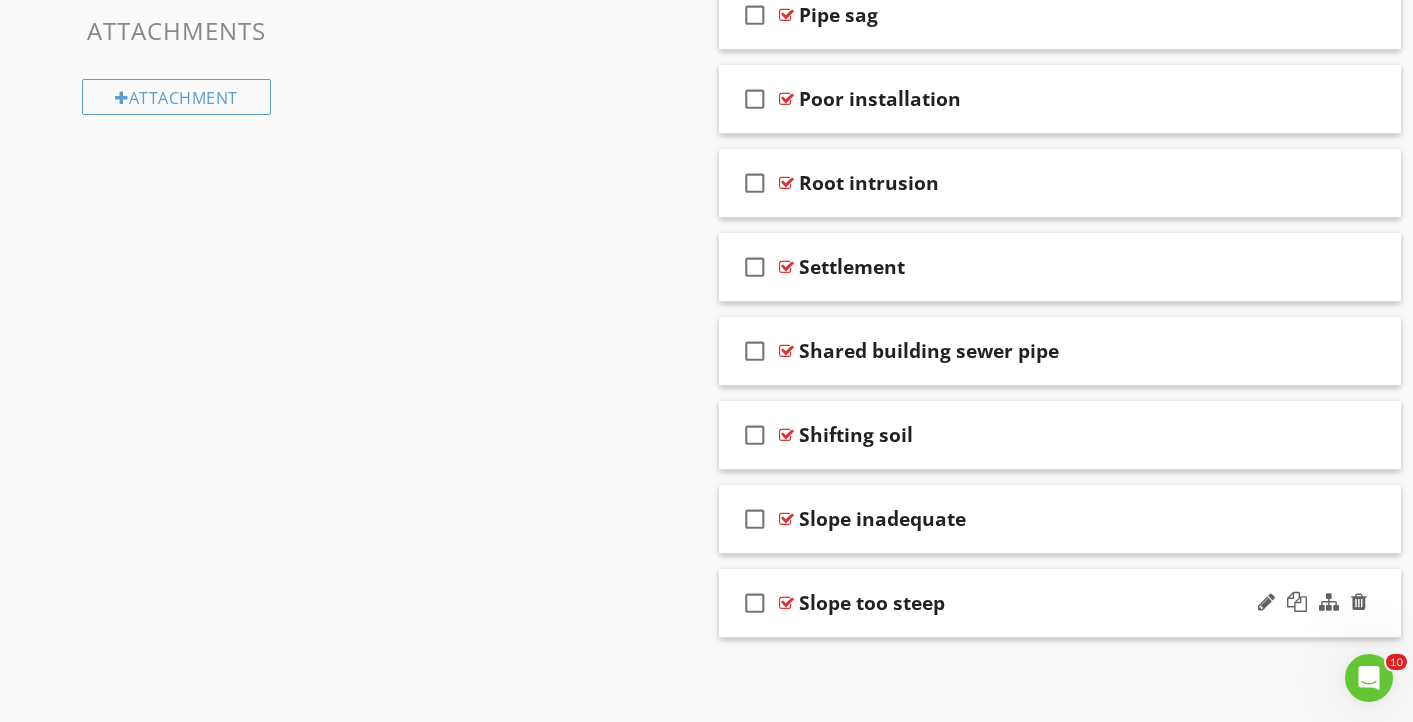 click on "Slope too steep" at bounding box center (1040, 603) 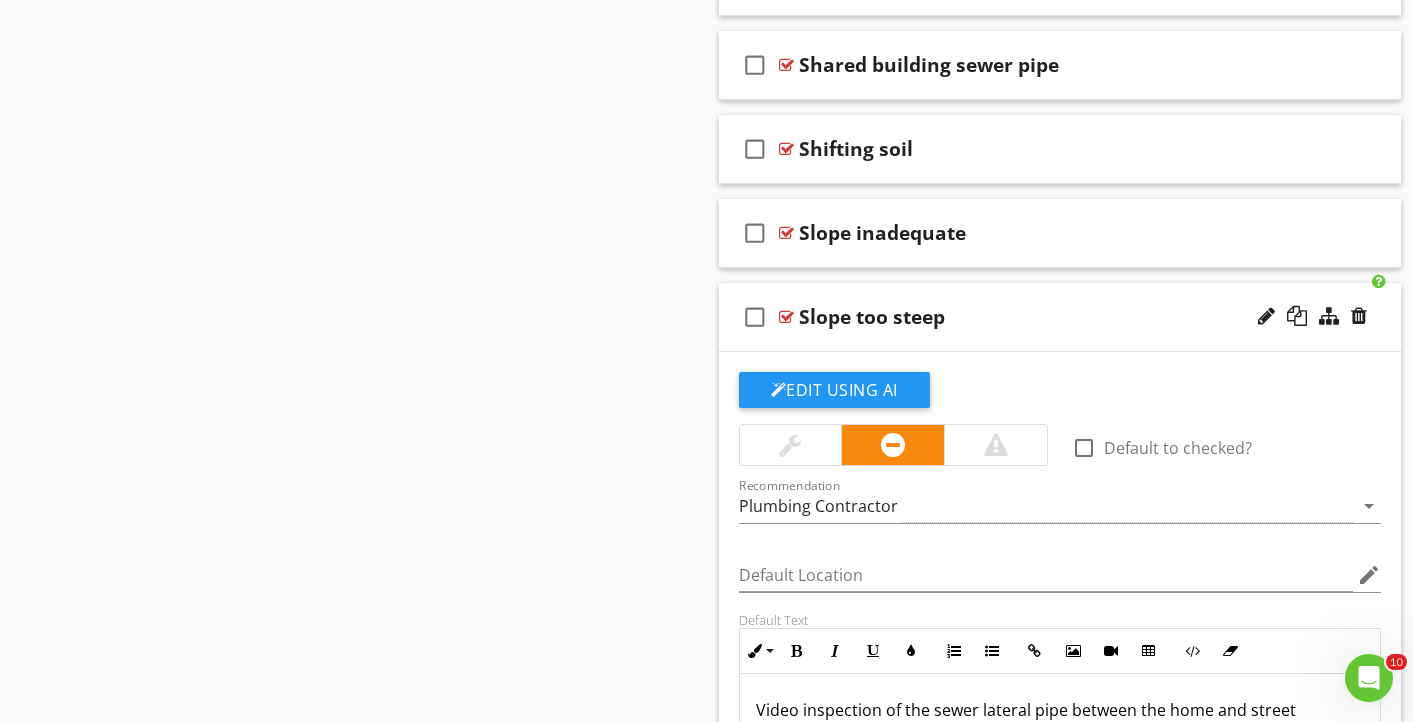 scroll, scrollTop: 1694, scrollLeft: 0, axis: vertical 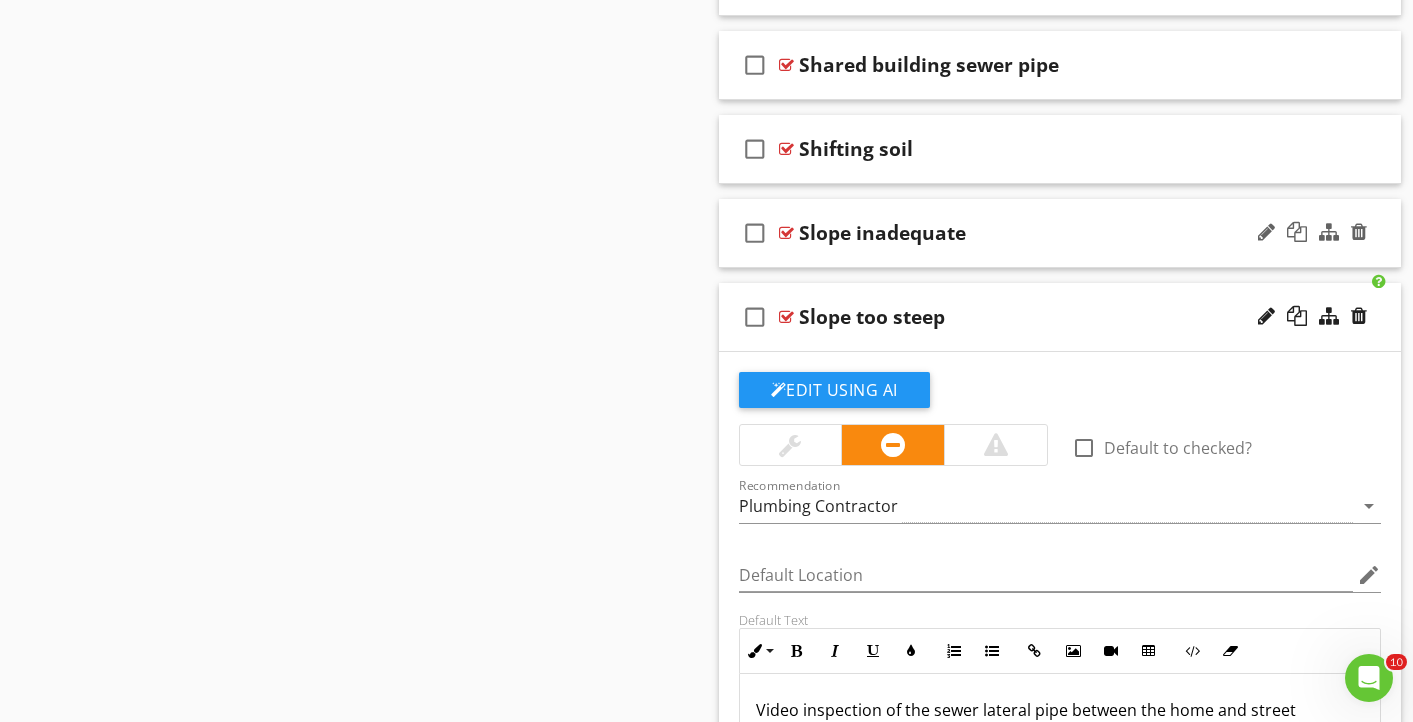 click on "Slope inadequate" at bounding box center [1040, 233] 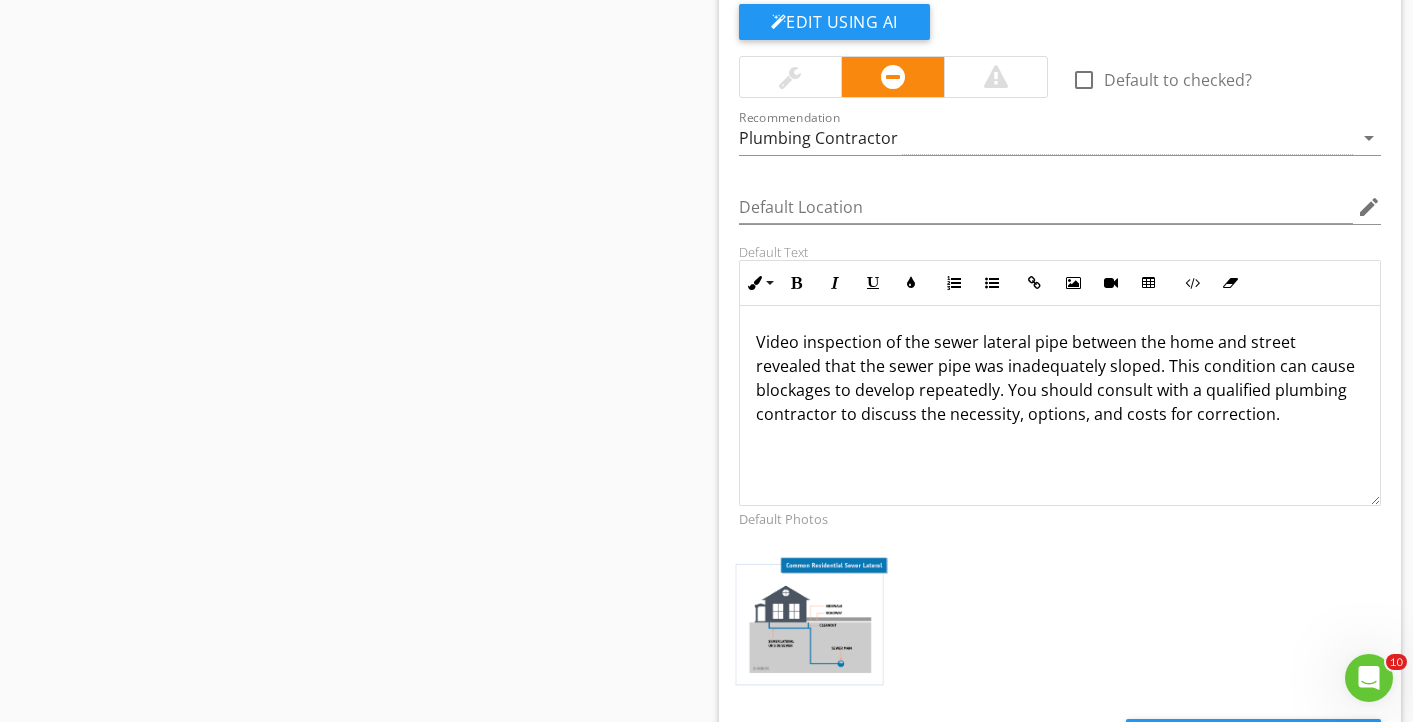 scroll, scrollTop: 1979, scrollLeft: 0, axis: vertical 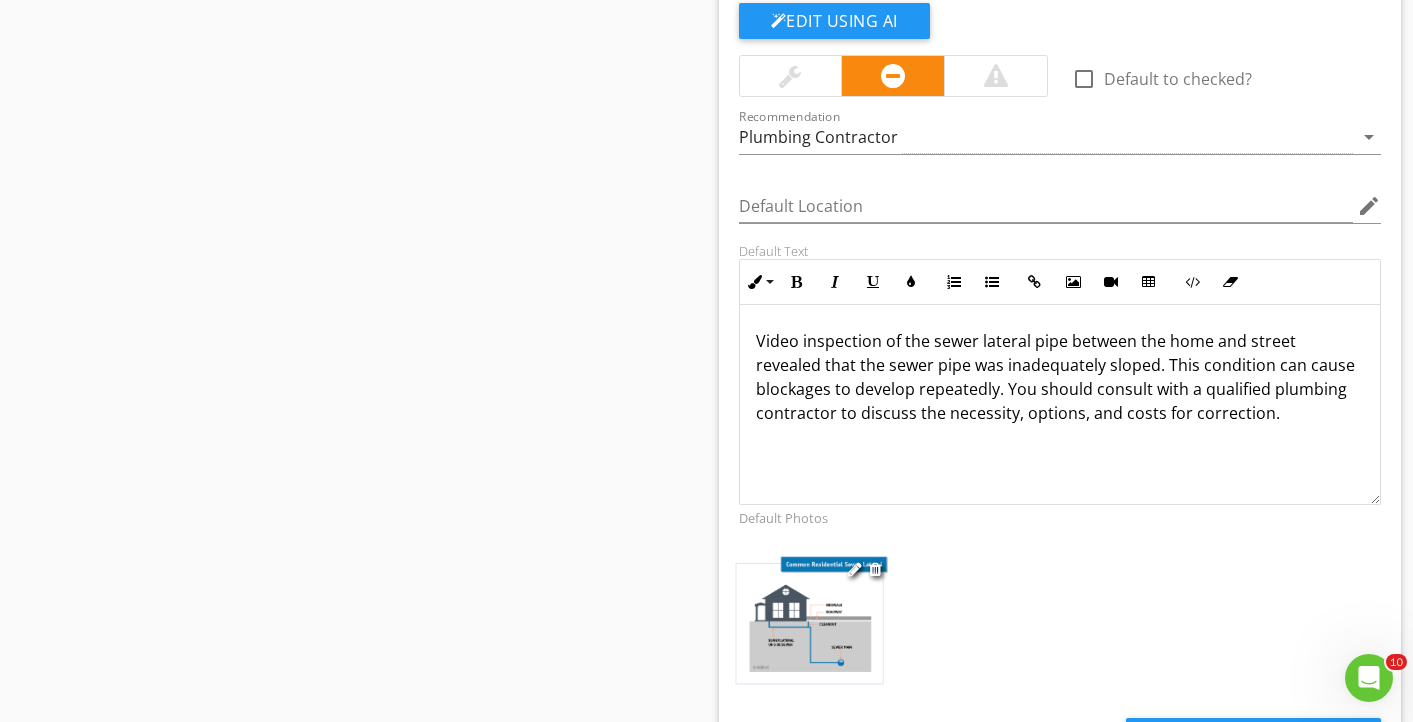 click at bounding box center (810, 620) 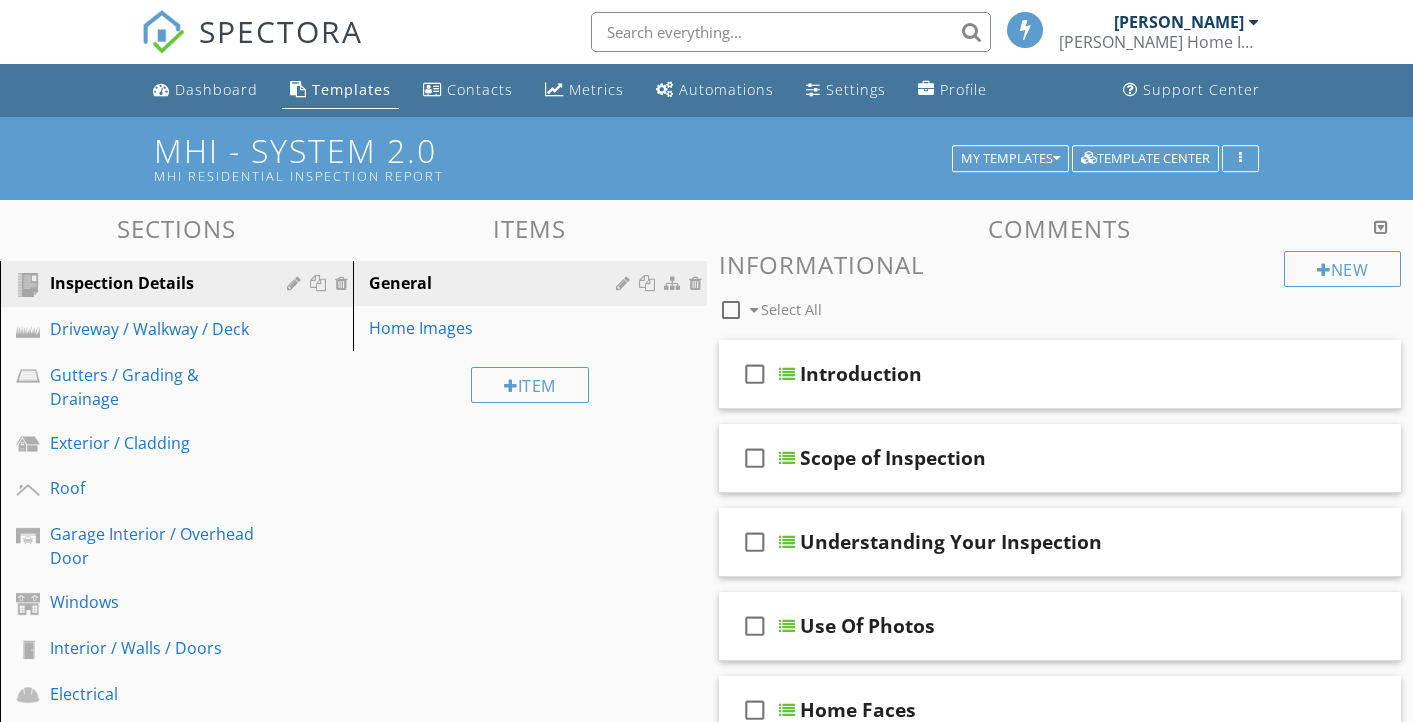 scroll, scrollTop: 1979, scrollLeft: 0, axis: vertical 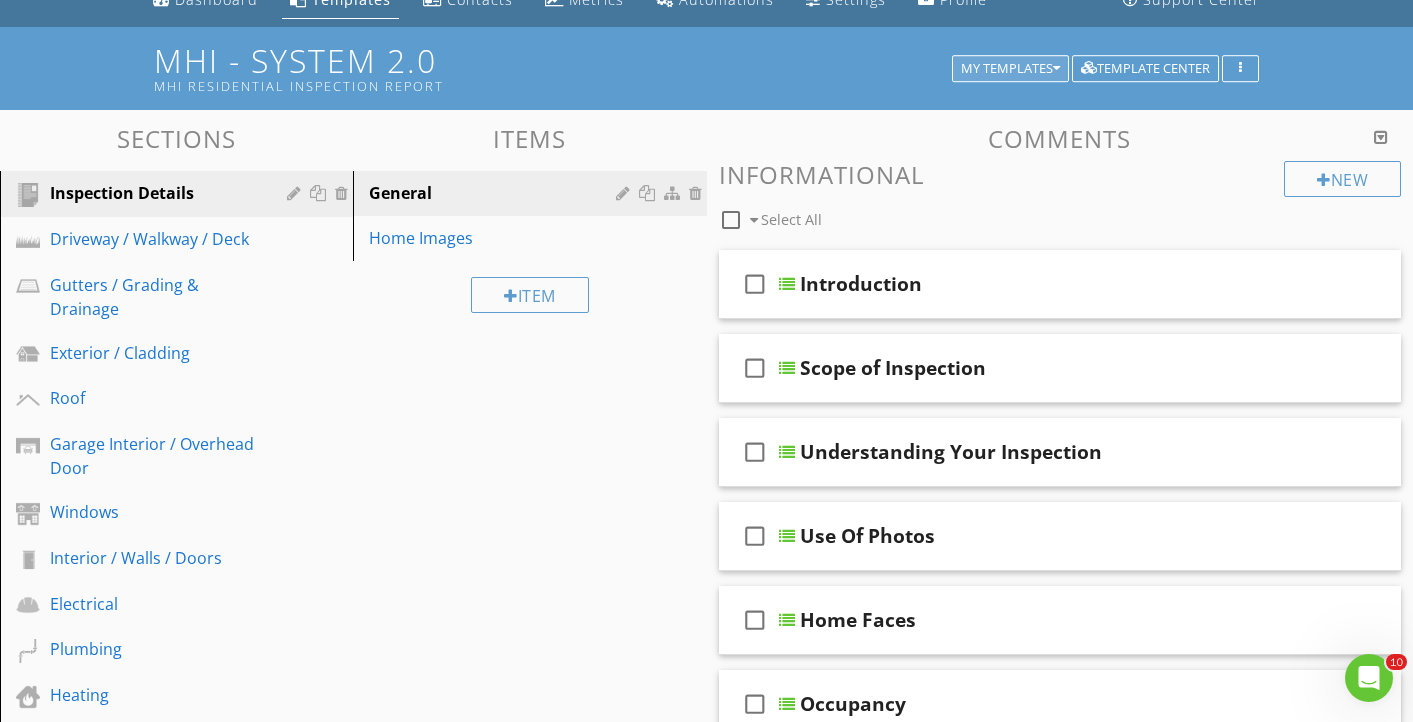 click on "My Templates" at bounding box center [1010, 69] 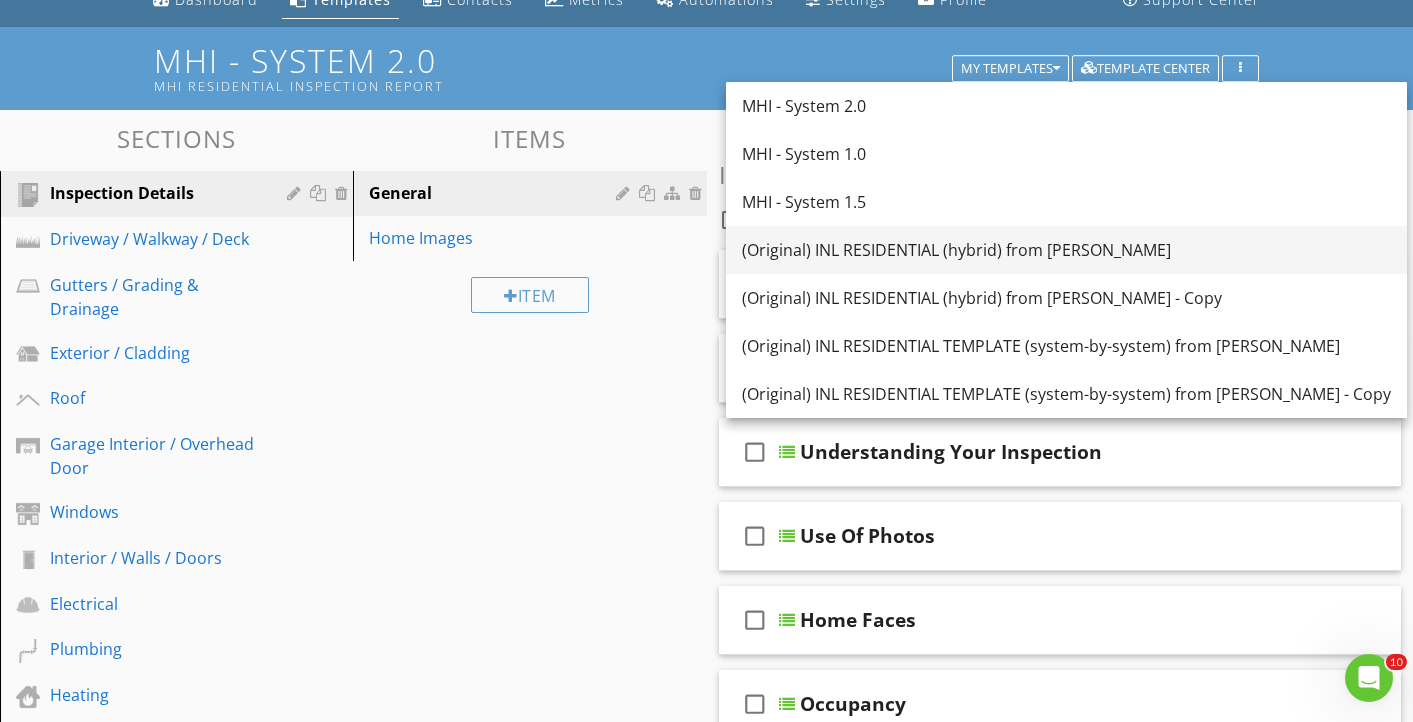 click on "(Original) INL RESIDENTIAL (hybrid) from [PERSON_NAME]" at bounding box center [1066, 250] 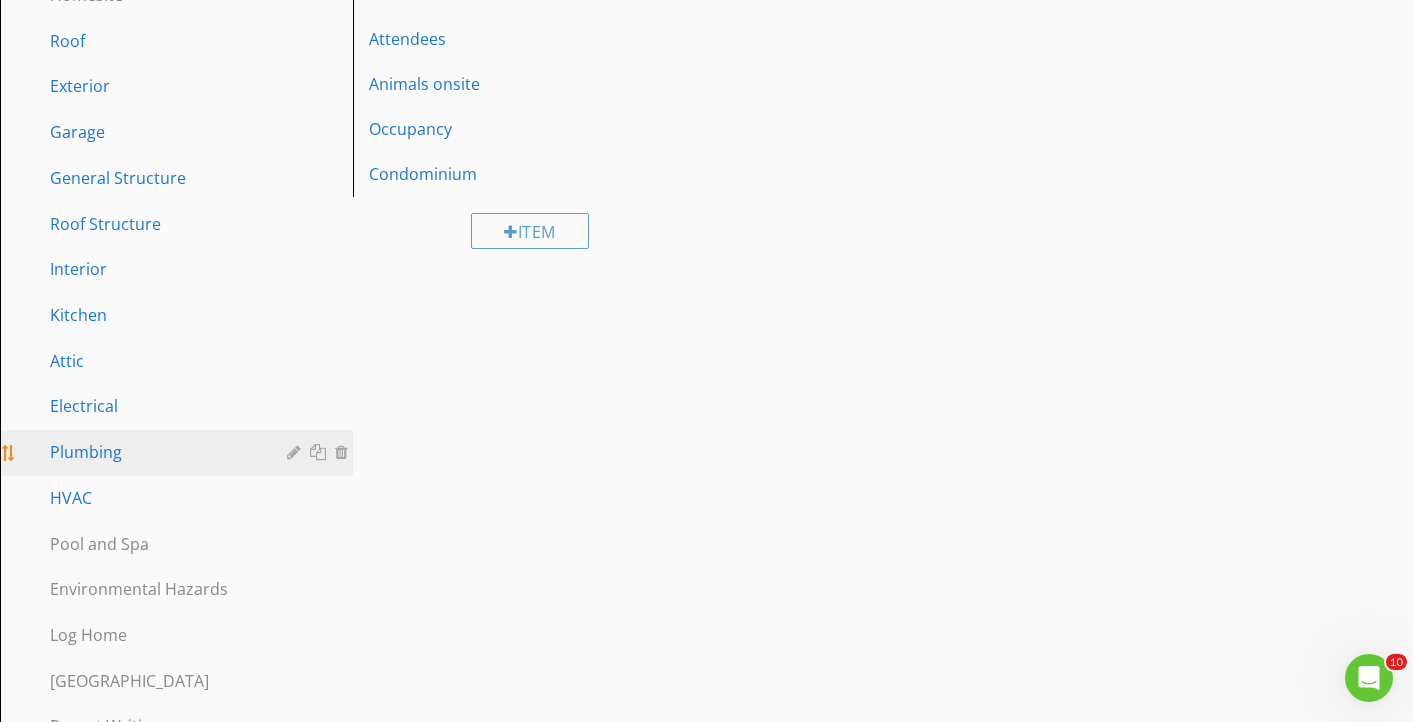 scroll, scrollTop: 324, scrollLeft: 0, axis: vertical 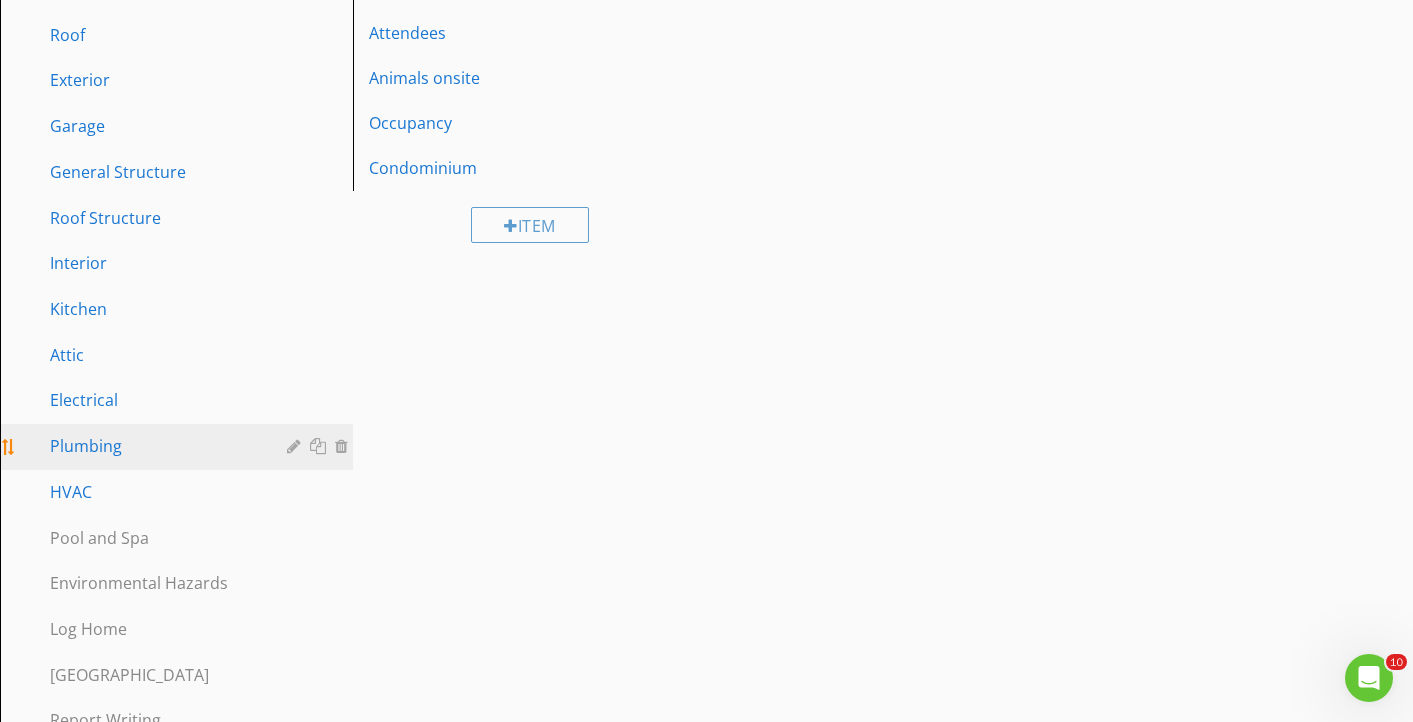 click on "Plumbing" at bounding box center [154, 446] 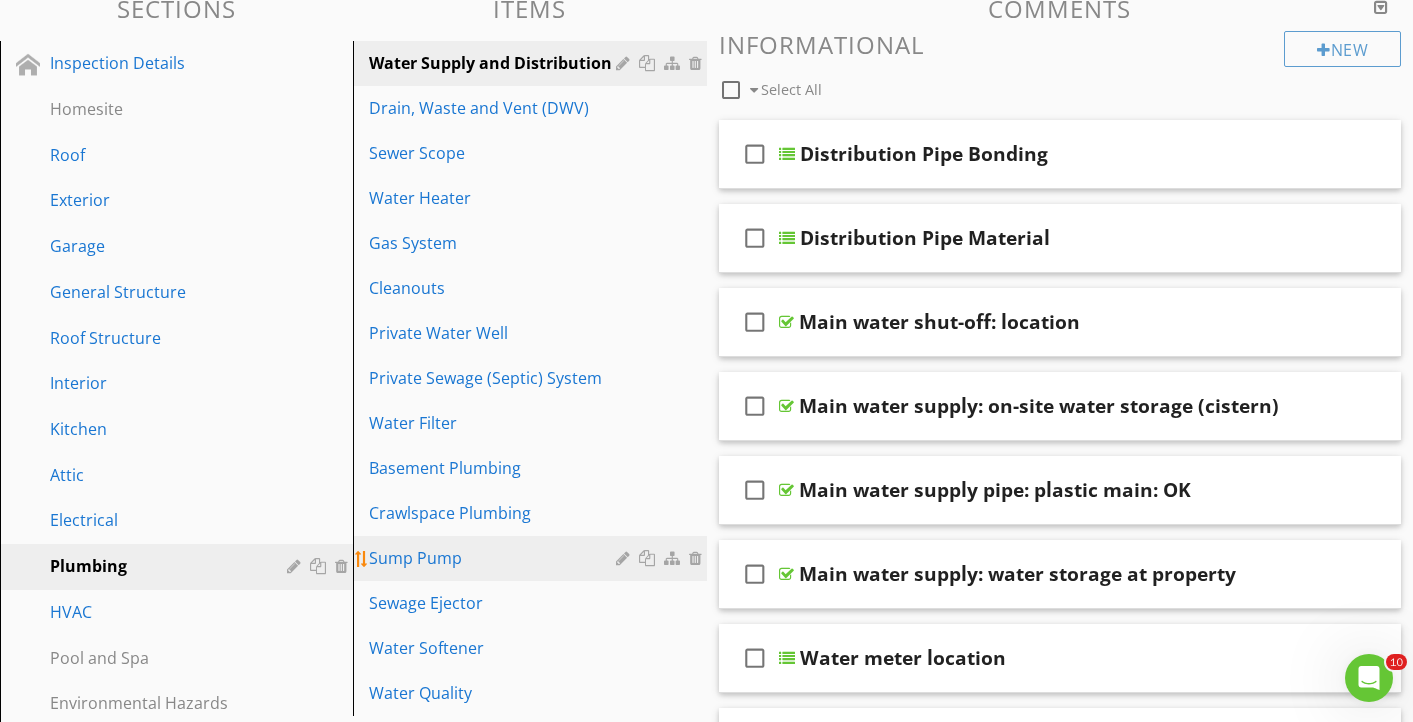 scroll, scrollTop: 208, scrollLeft: 0, axis: vertical 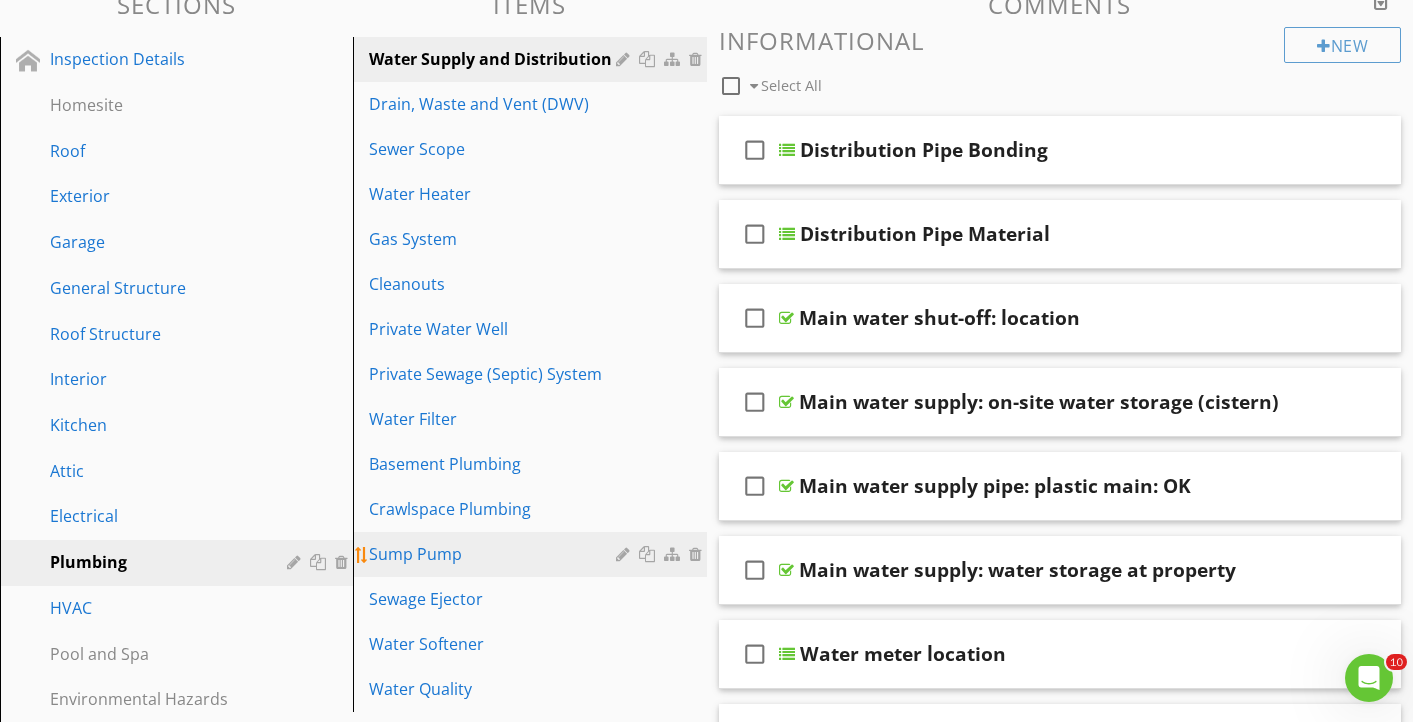 click on "Sump Pump" at bounding box center (532, 554) 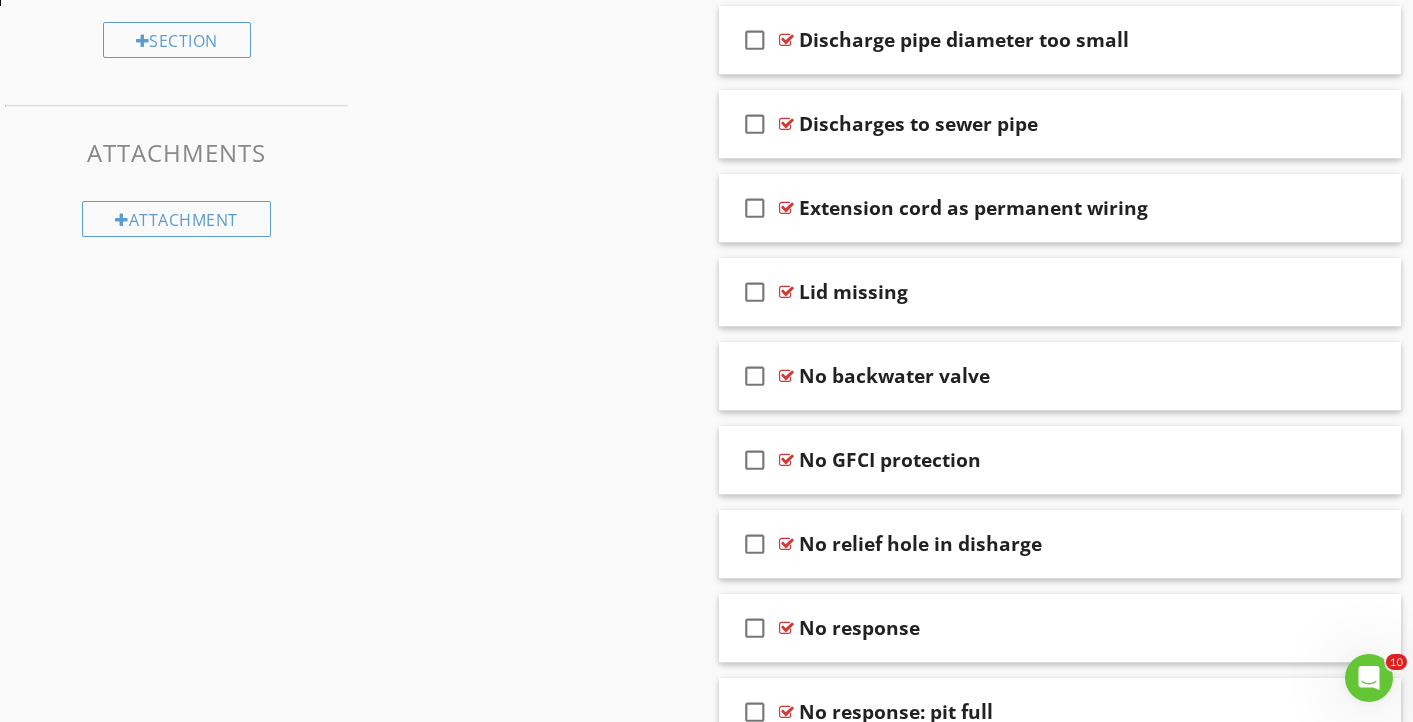 scroll, scrollTop: 1575, scrollLeft: 0, axis: vertical 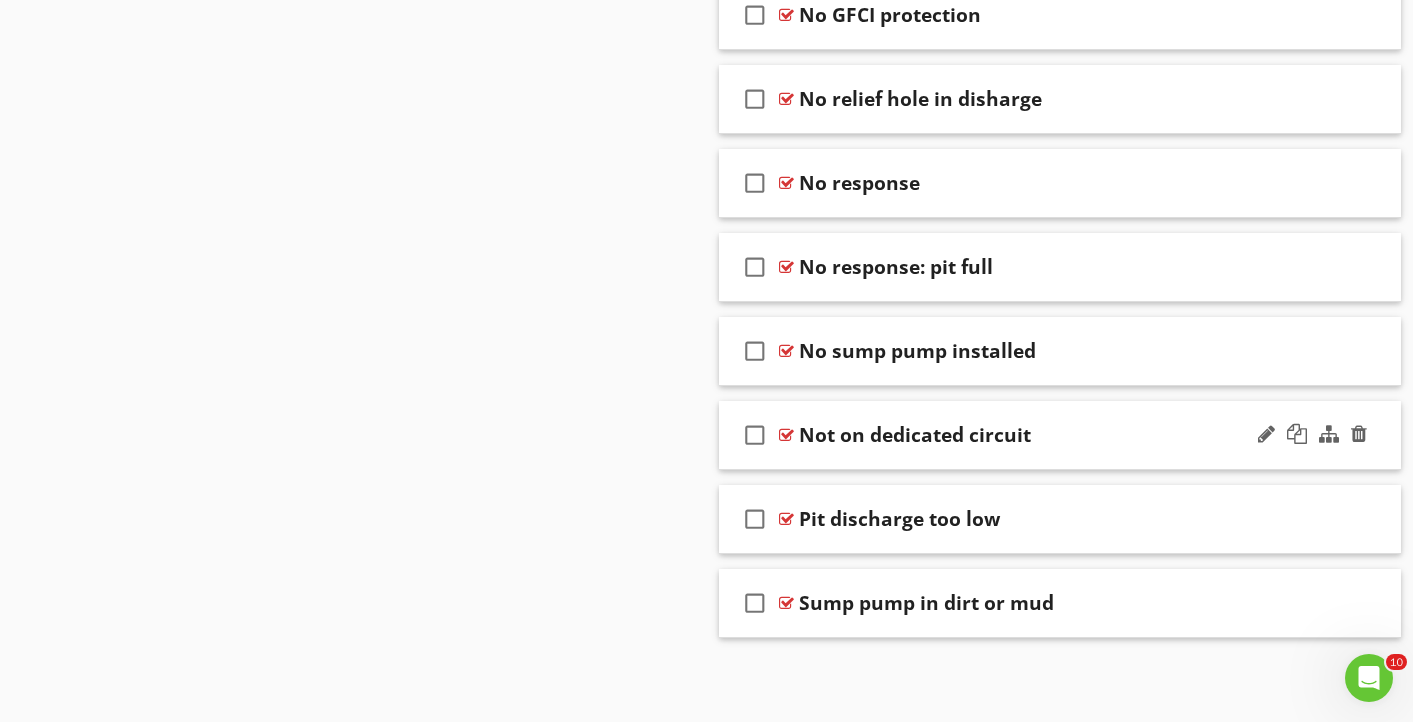 click on "Not on dedicated circuit" at bounding box center [1040, 435] 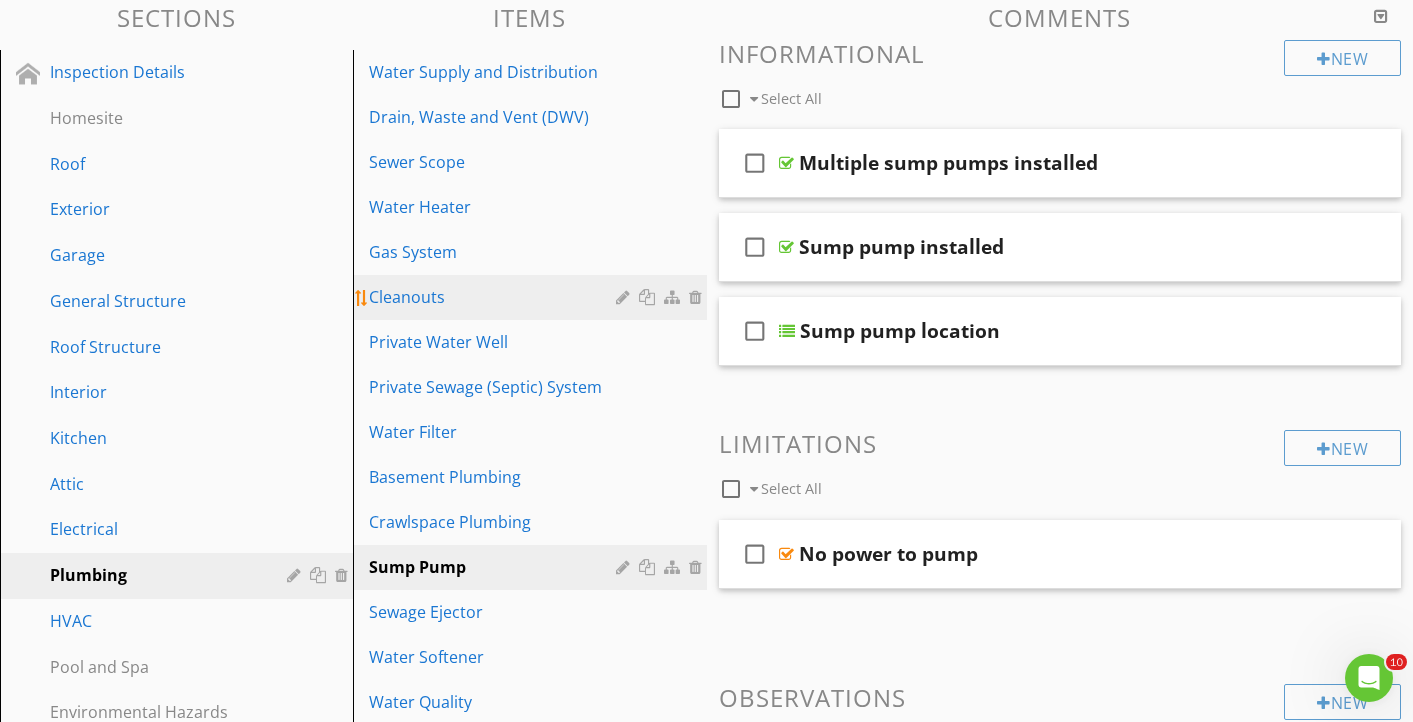 scroll, scrollTop: 174, scrollLeft: 0, axis: vertical 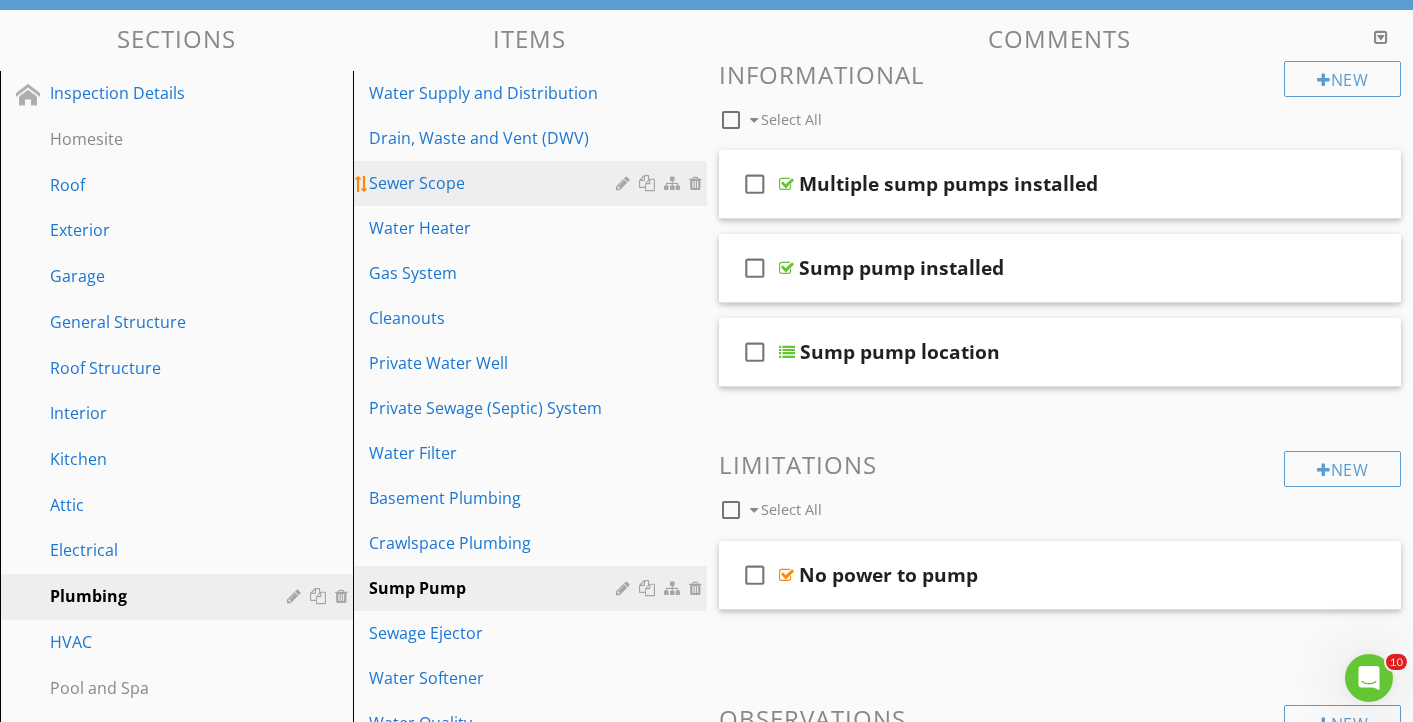click on "Sewer Scope" at bounding box center [495, 183] 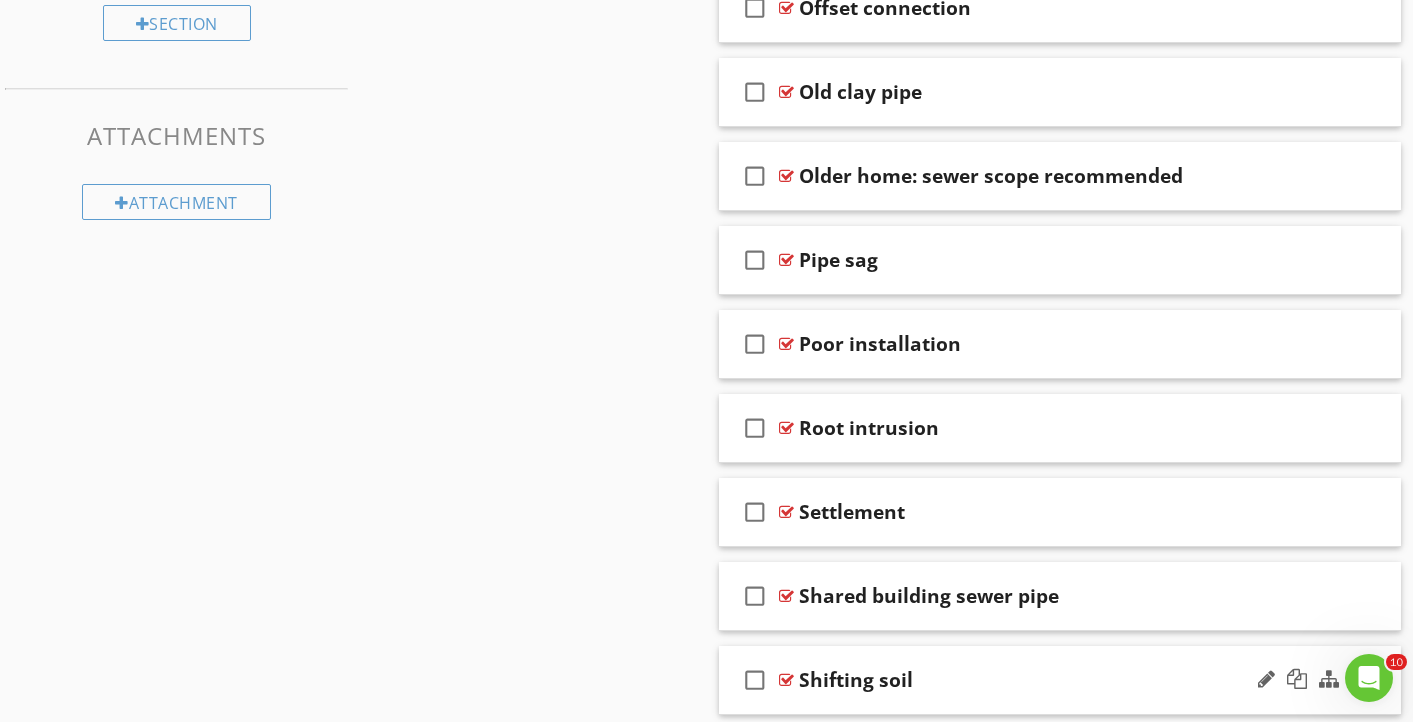 scroll, scrollTop: 1392, scrollLeft: 0, axis: vertical 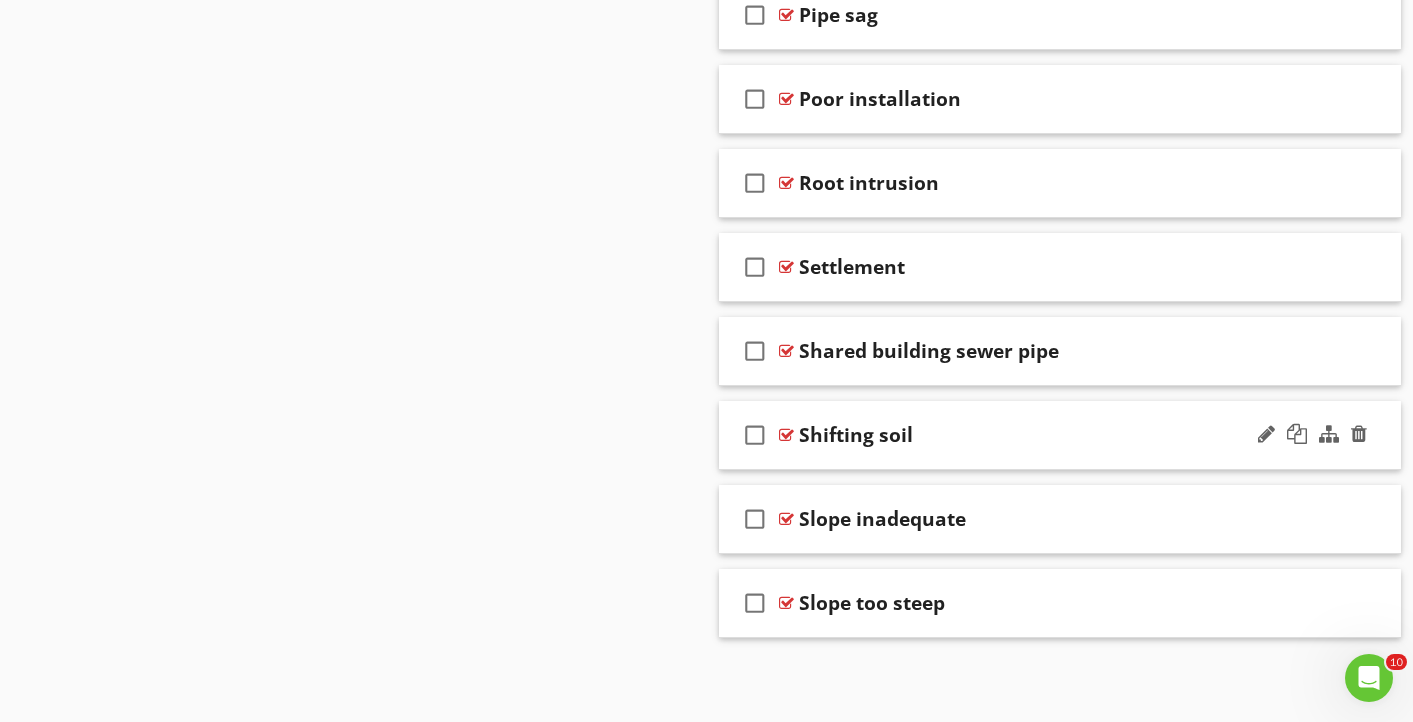 click on "Shifting soil" at bounding box center [1040, 435] 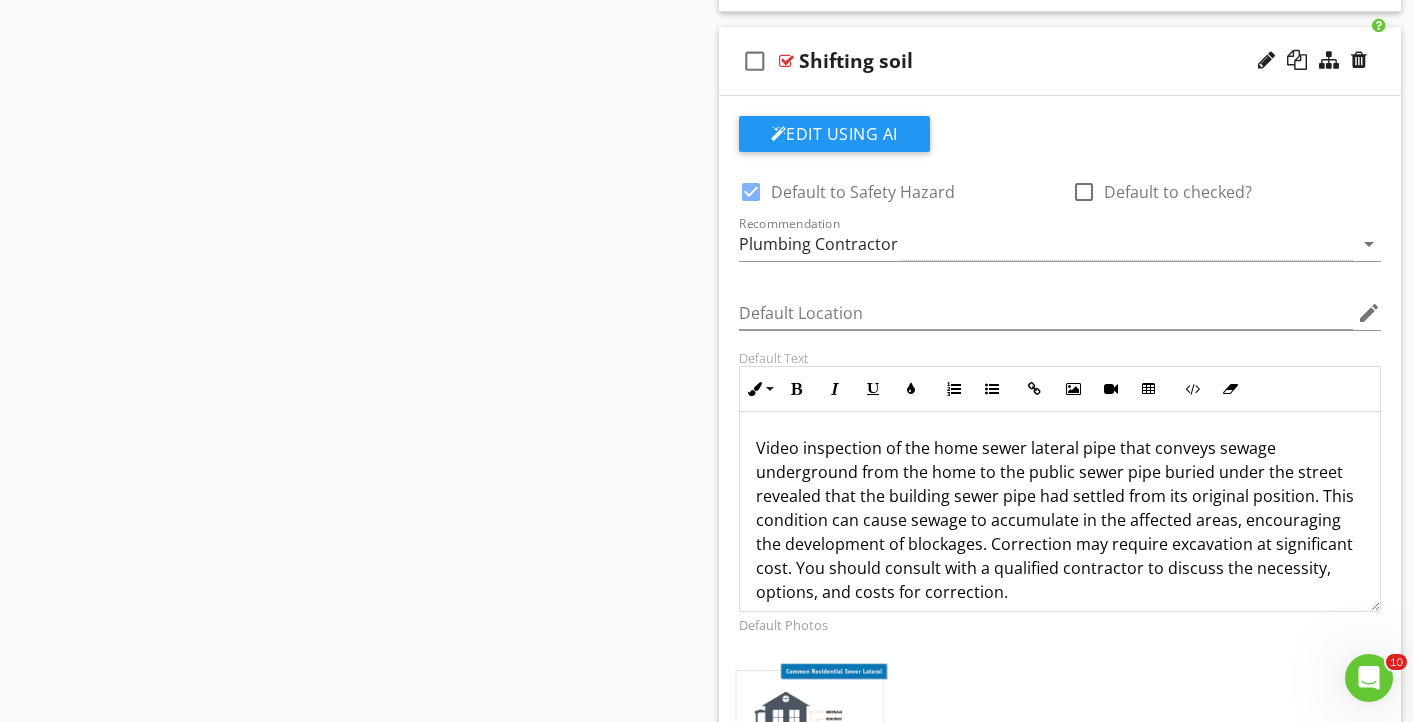 scroll, scrollTop: 1660, scrollLeft: 0, axis: vertical 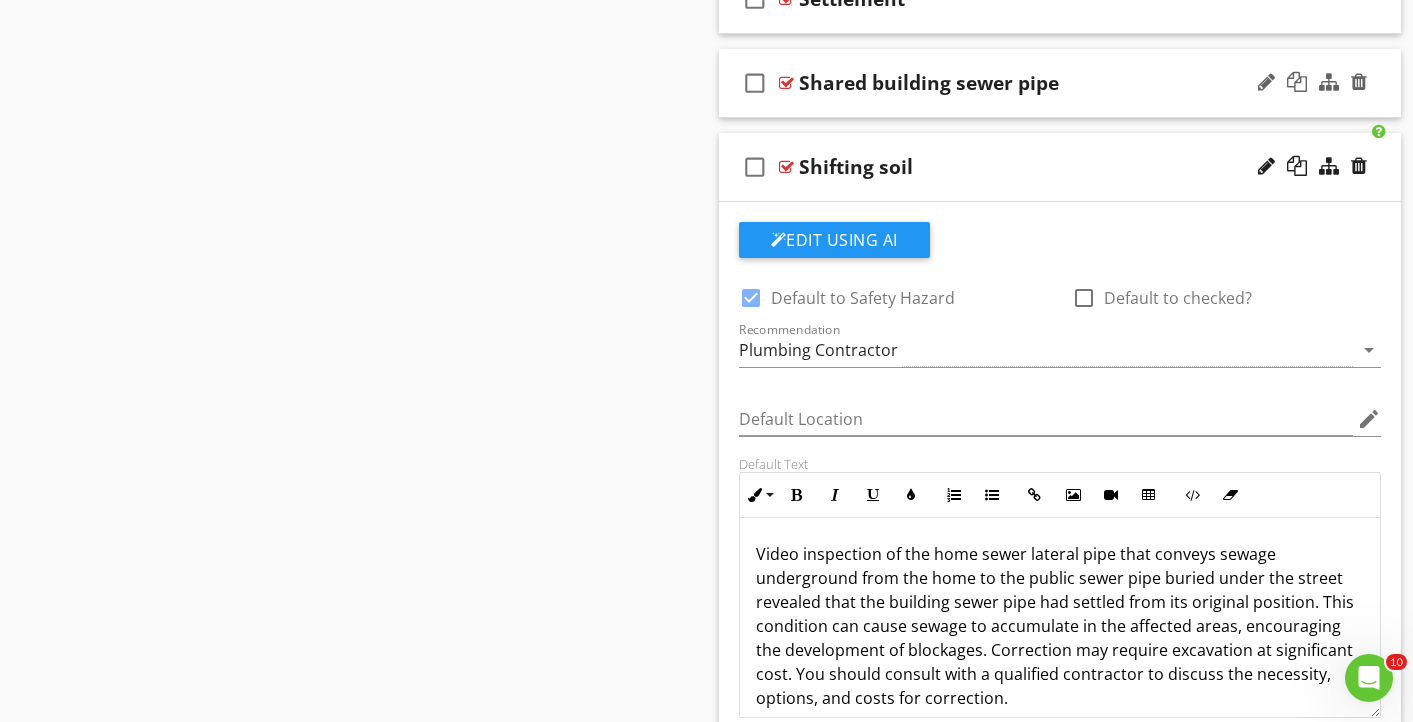 click on "Shared building sewer pipe" at bounding box center [1040, 83] 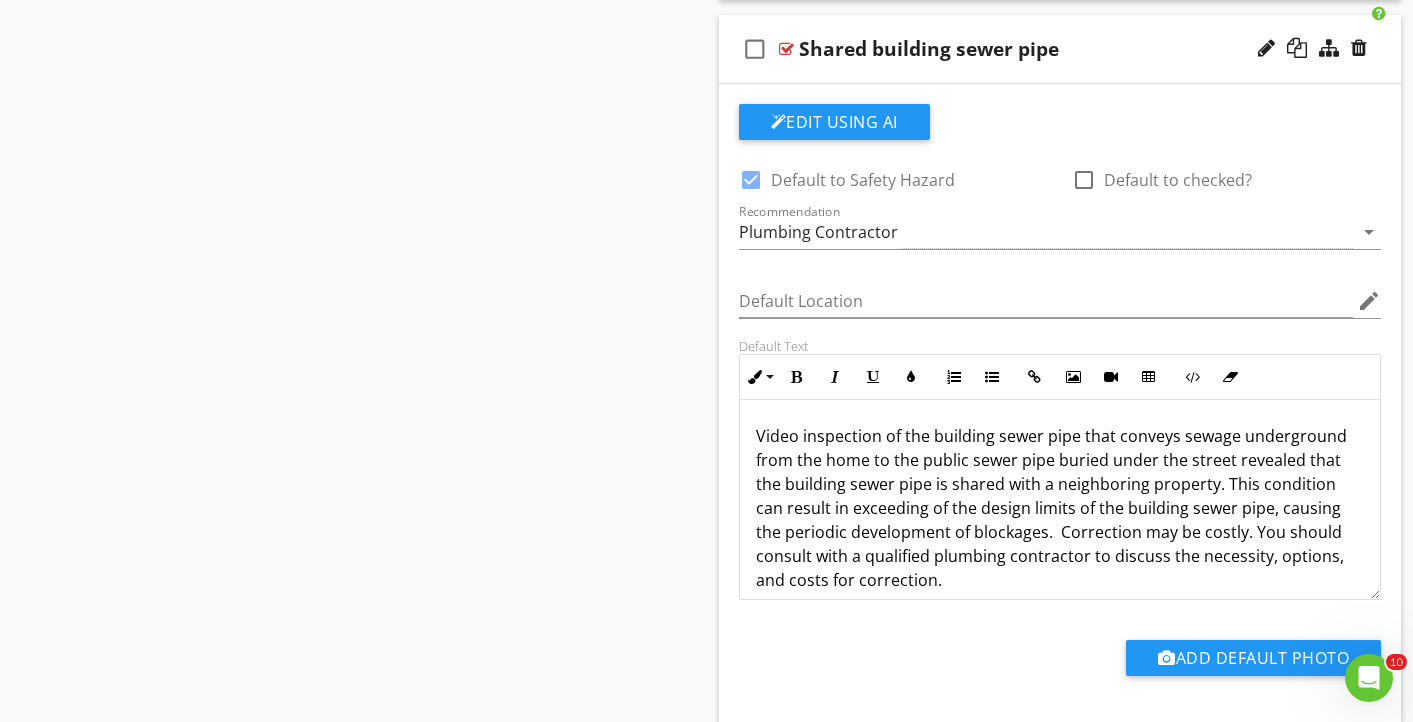 scroll, scrollTop: 1693, scrollLeft: 0, axis: vertical 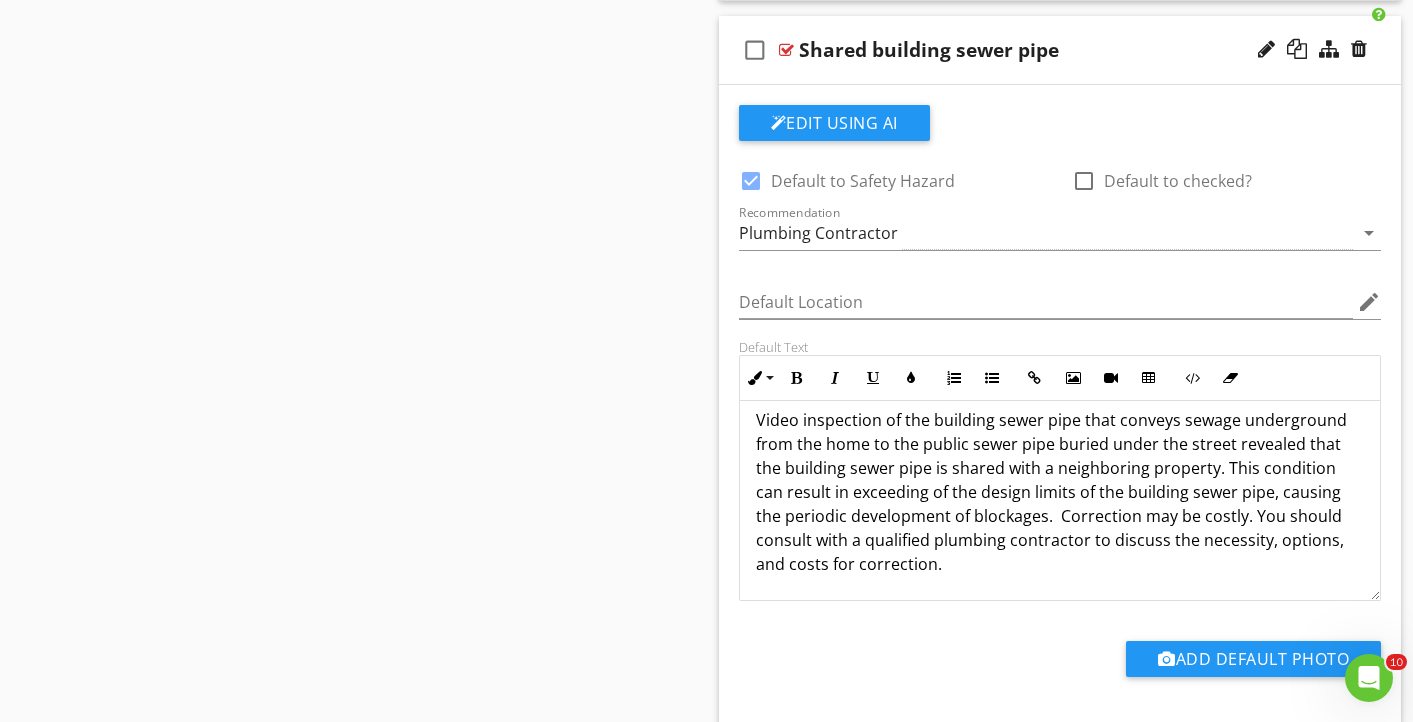 click on "Video inspection of the building sewer pipe that conveys sewage underground from the home to the public sewer pipe buried under the street revealed that the building sewer pipe is shared with a neighboring property. This condition can result in exceeding of the design limits of the building sewer pipe, causing the periodic development of blockages.  Correction may be costly. You should consult with a qualified plumbing contractor to discuss the necessity, options, and costs for correction." at bounding box center (1060, 492) 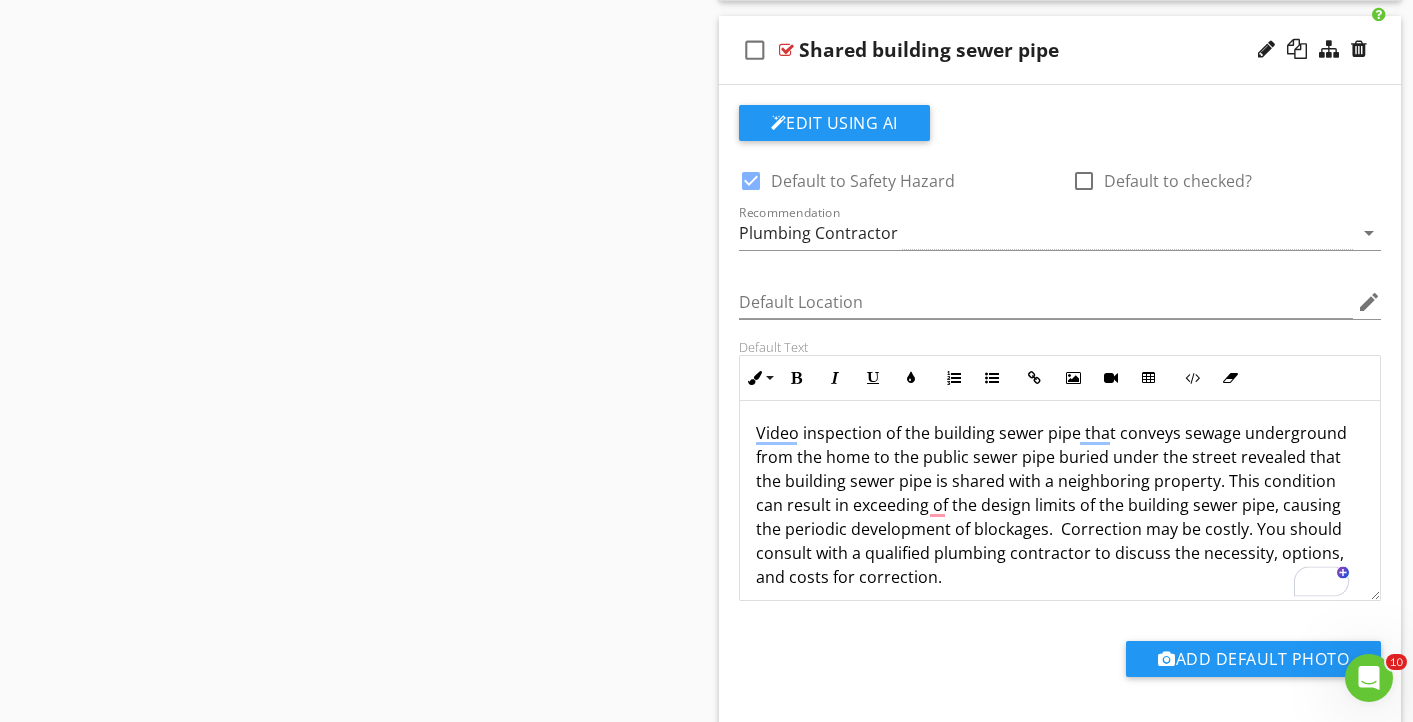 scroll, scrollTop: 0, scrollLeft: 0, axis: both 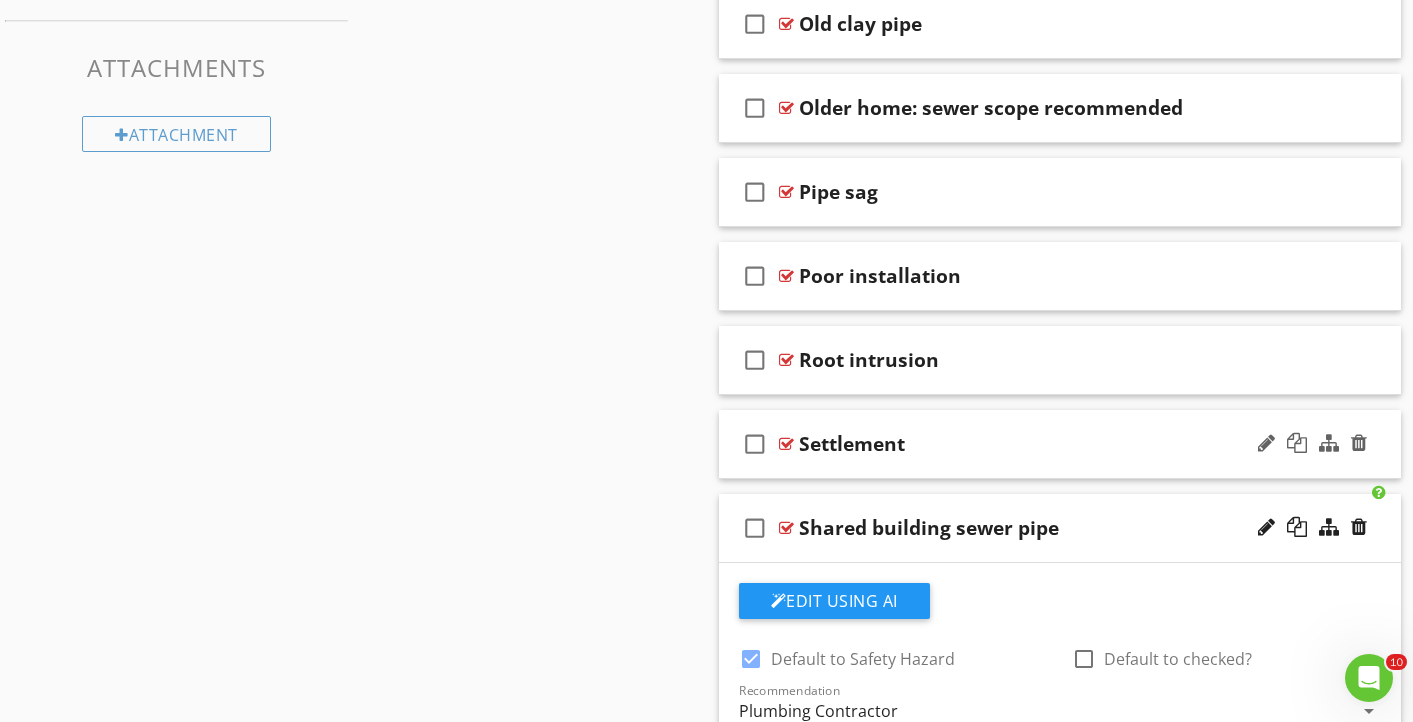 click on "check_box_outline_blank
Settlement" at bounding box center [1060, 444] 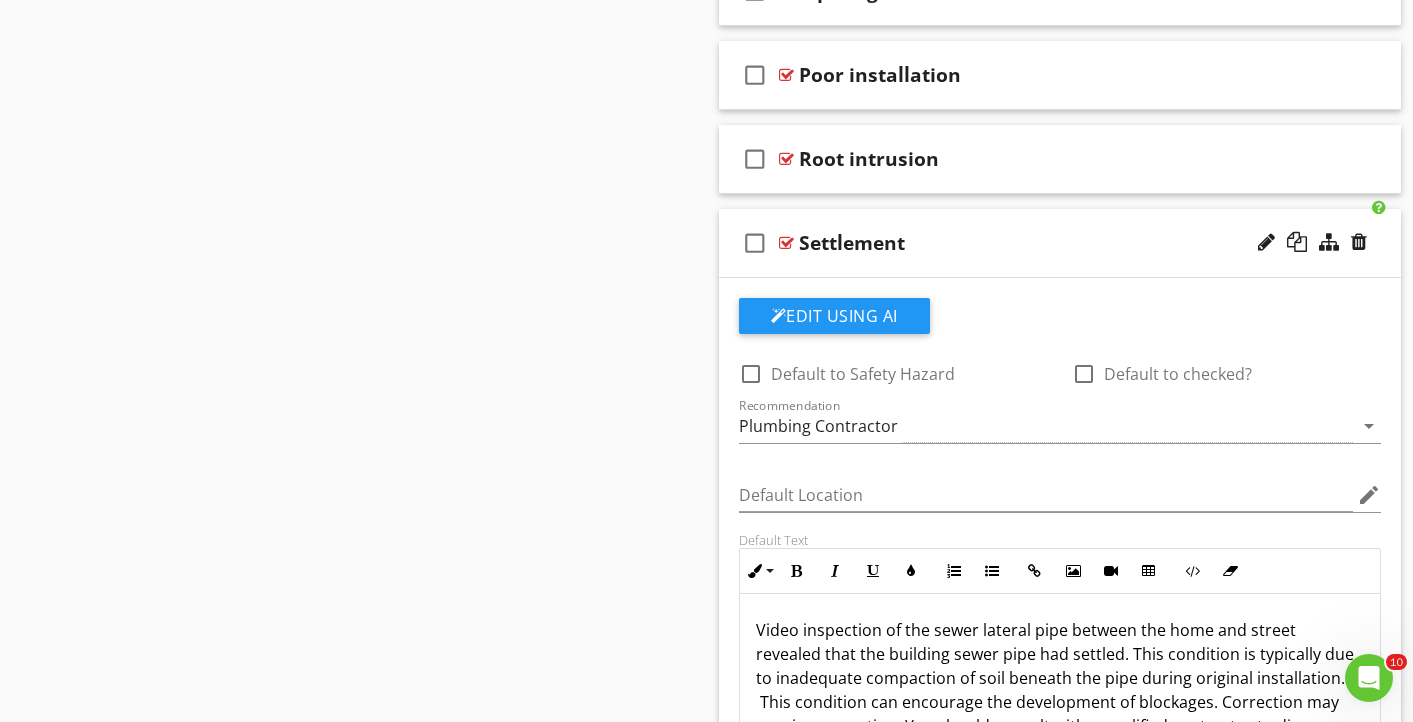 scroll, scrollTop: 1469, scrollLeft: 0, axis: vertical 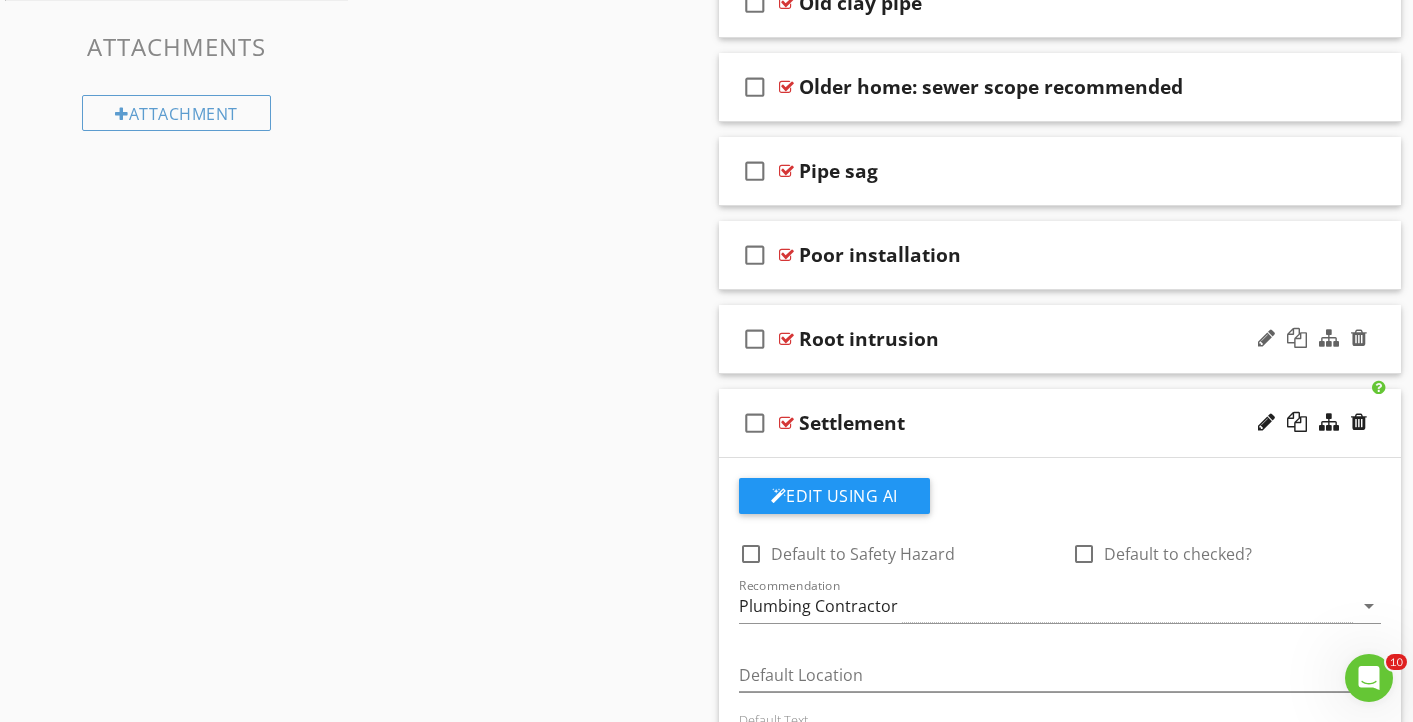 click on "Root intrusion" at bounding box center [1040, 339] 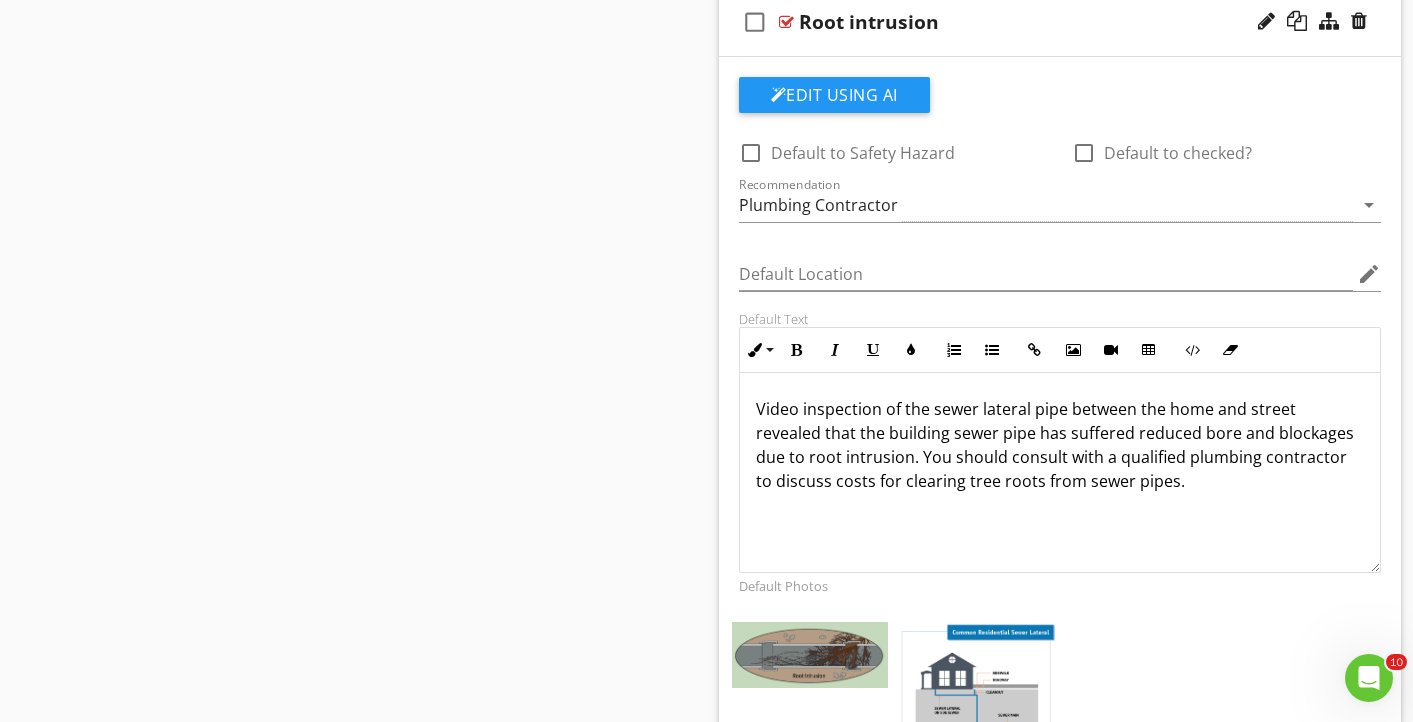 scroll, scrollTop: 1553, scrollLeft: 0, axis: vertical 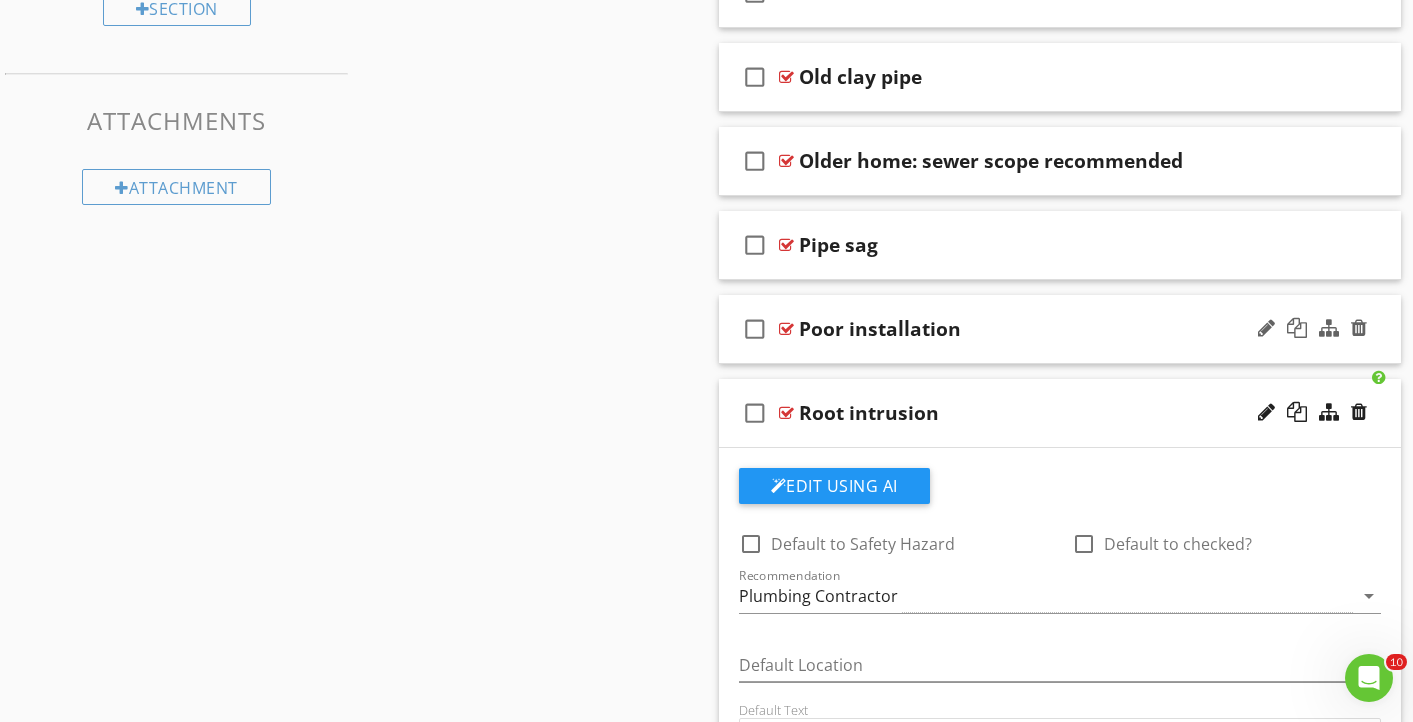 click on "check_box_outline_blank
Poor installation" at bounding box center (1060, 329) 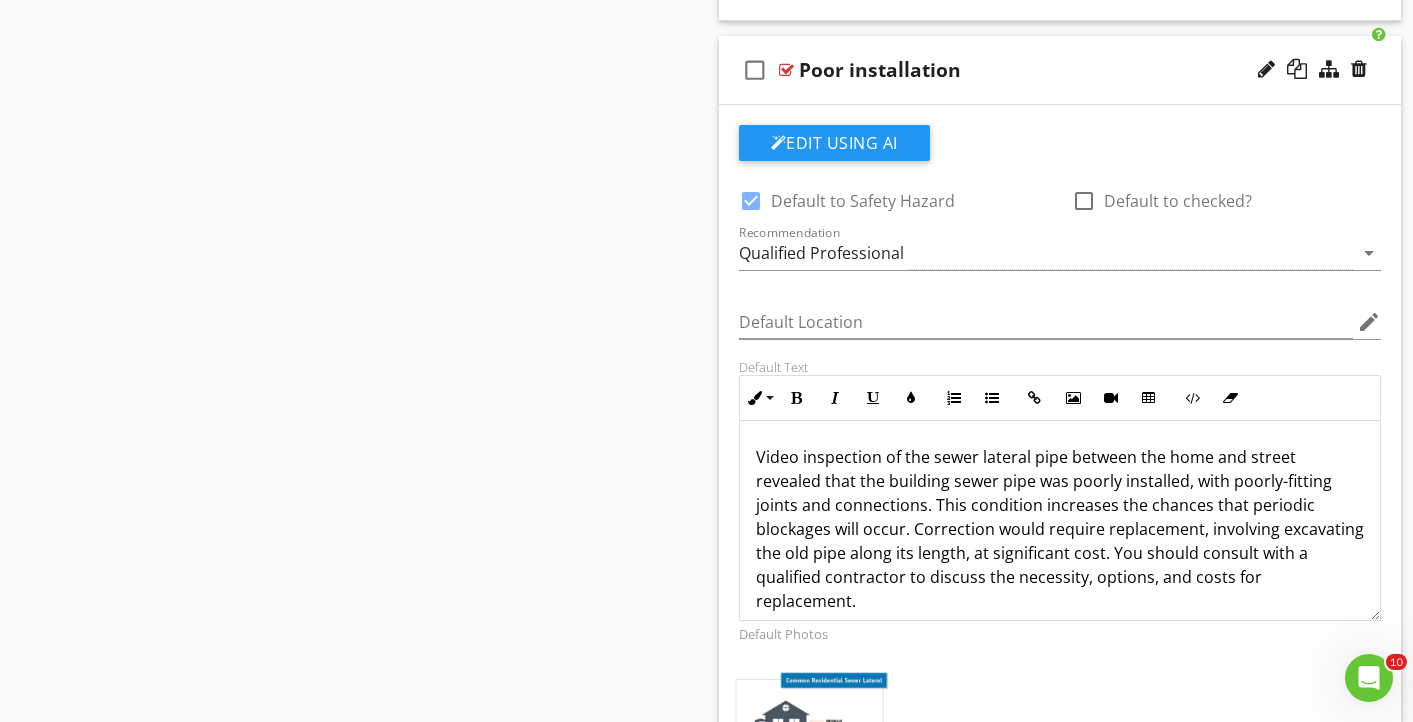 scroll, scrollTop: 1422, scrollLeft: 0, axis: vertical 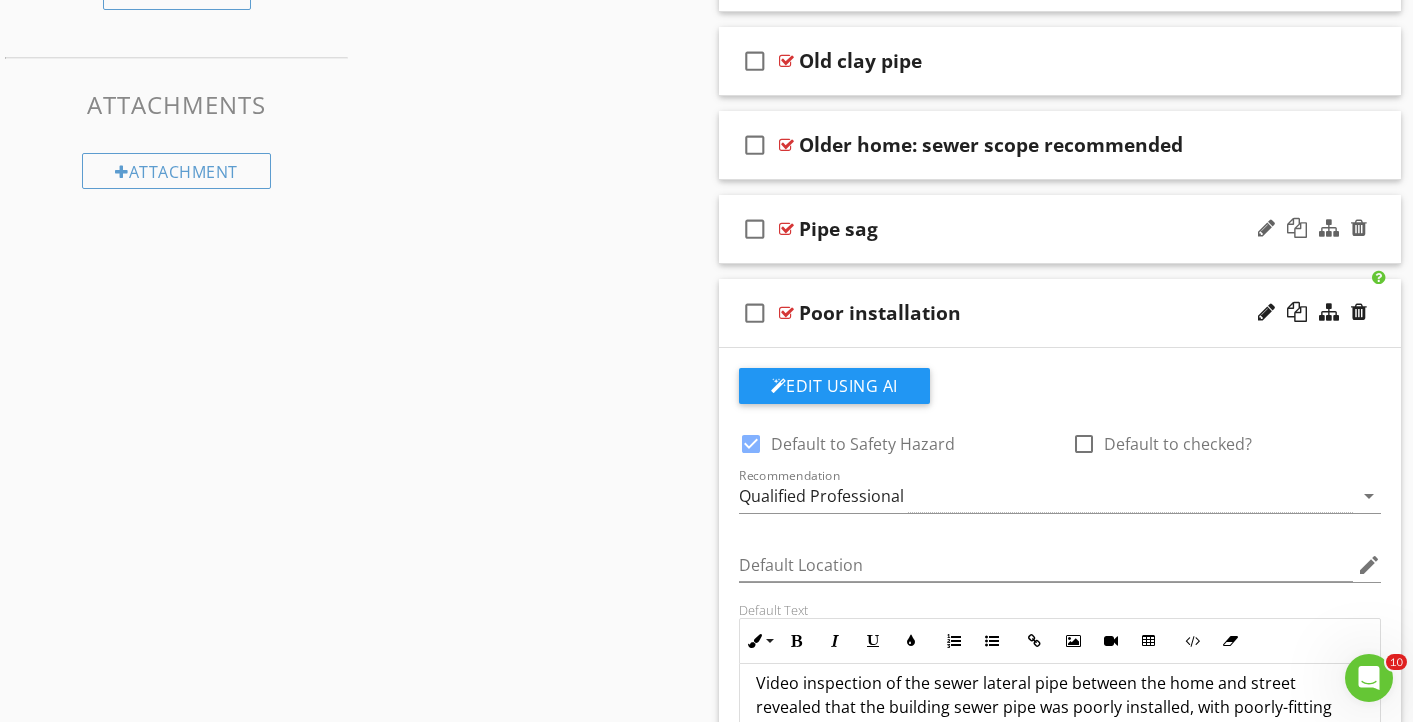 click on "Pipe sag" at bounding box center [1040, 229] 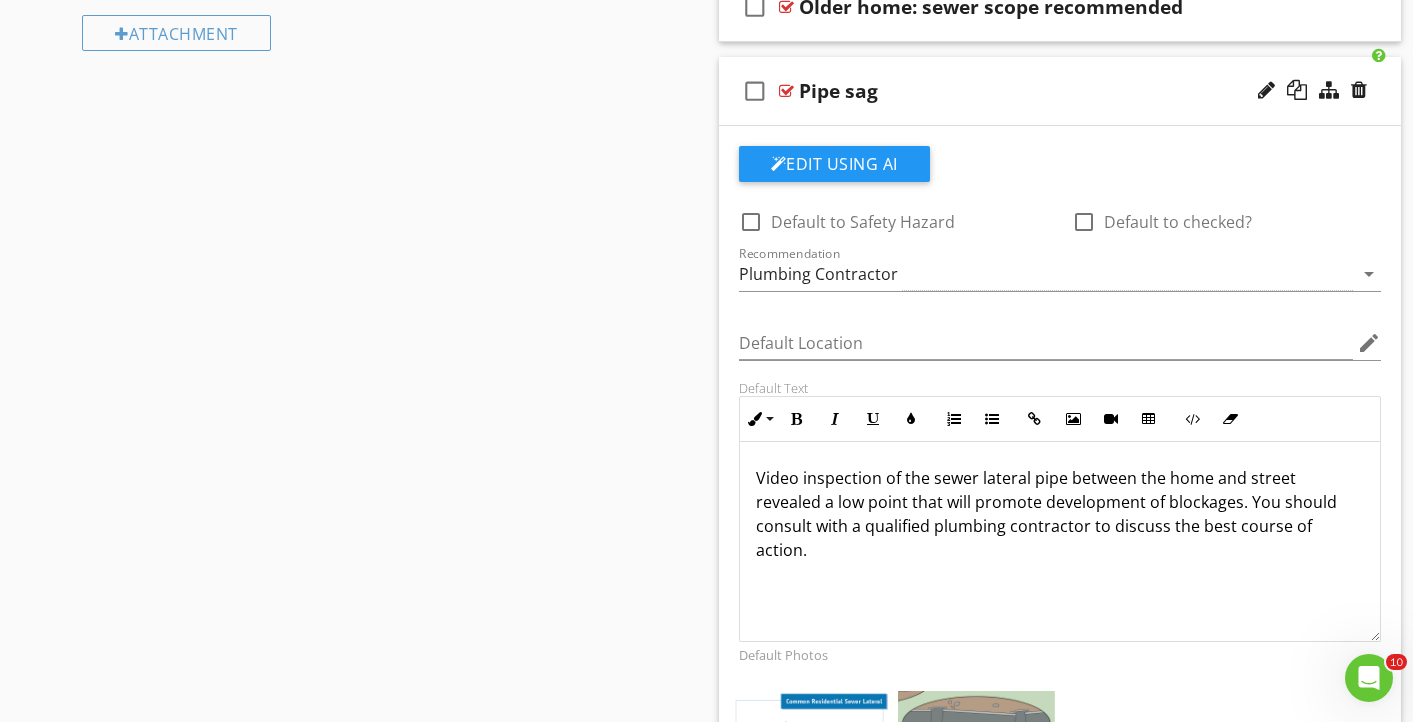 scroll, scrollTop: 1329, scrollLeft: 0, axis: vertical 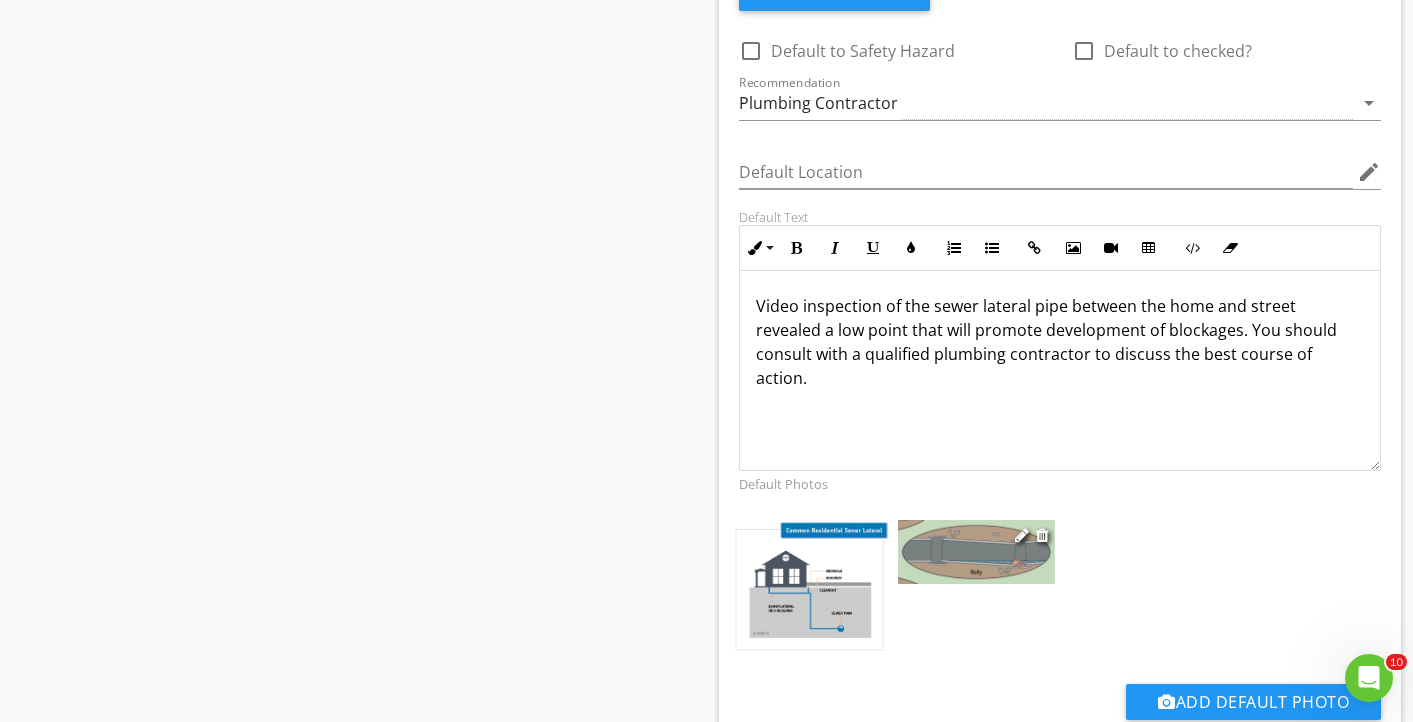 click at bounding box center (976, 552) 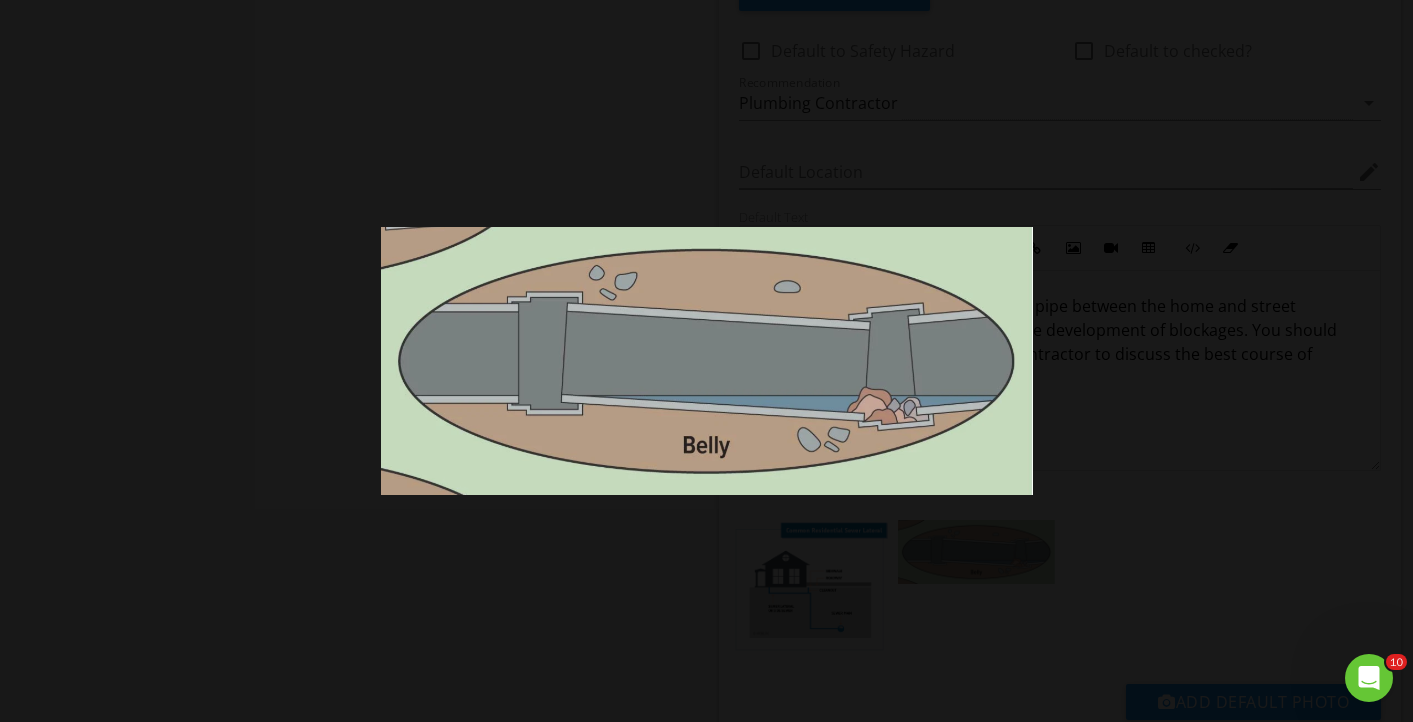 click at bounding box center [706, 361] 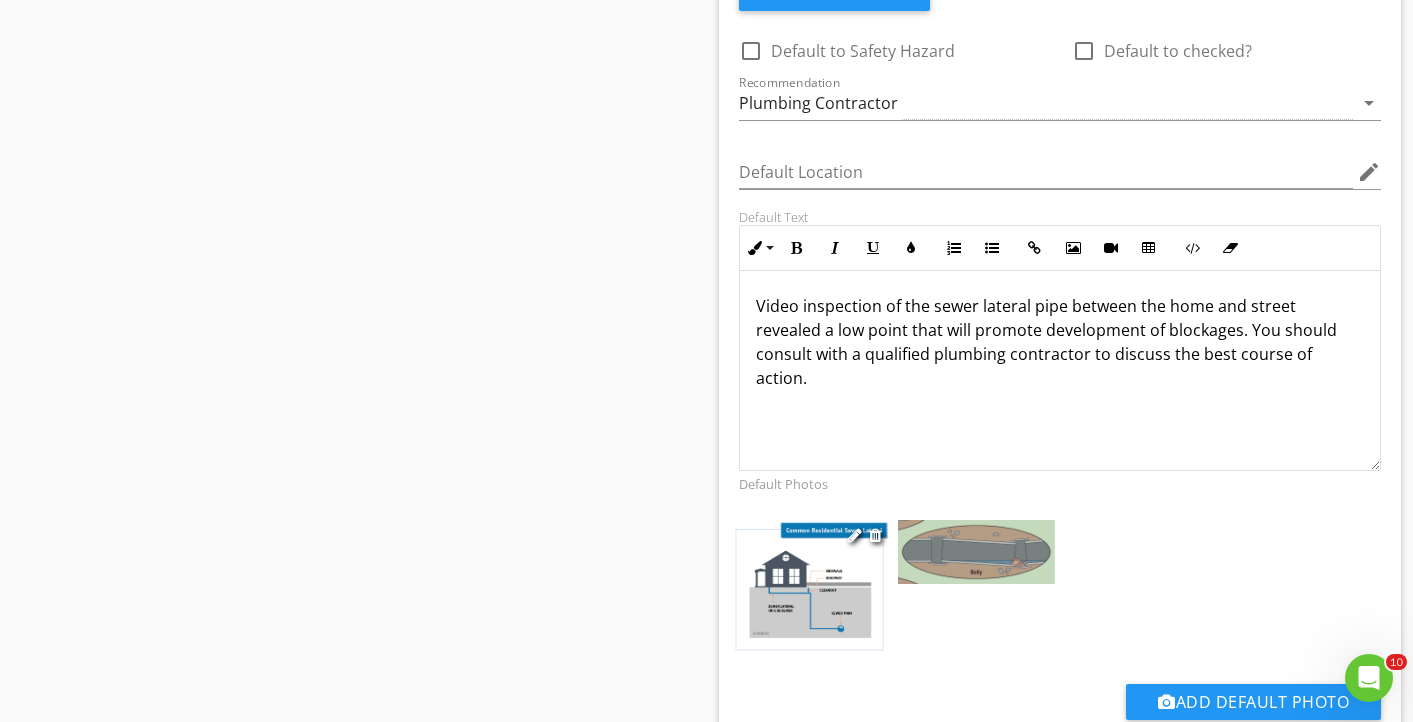 click at bounding box center (810, 586) 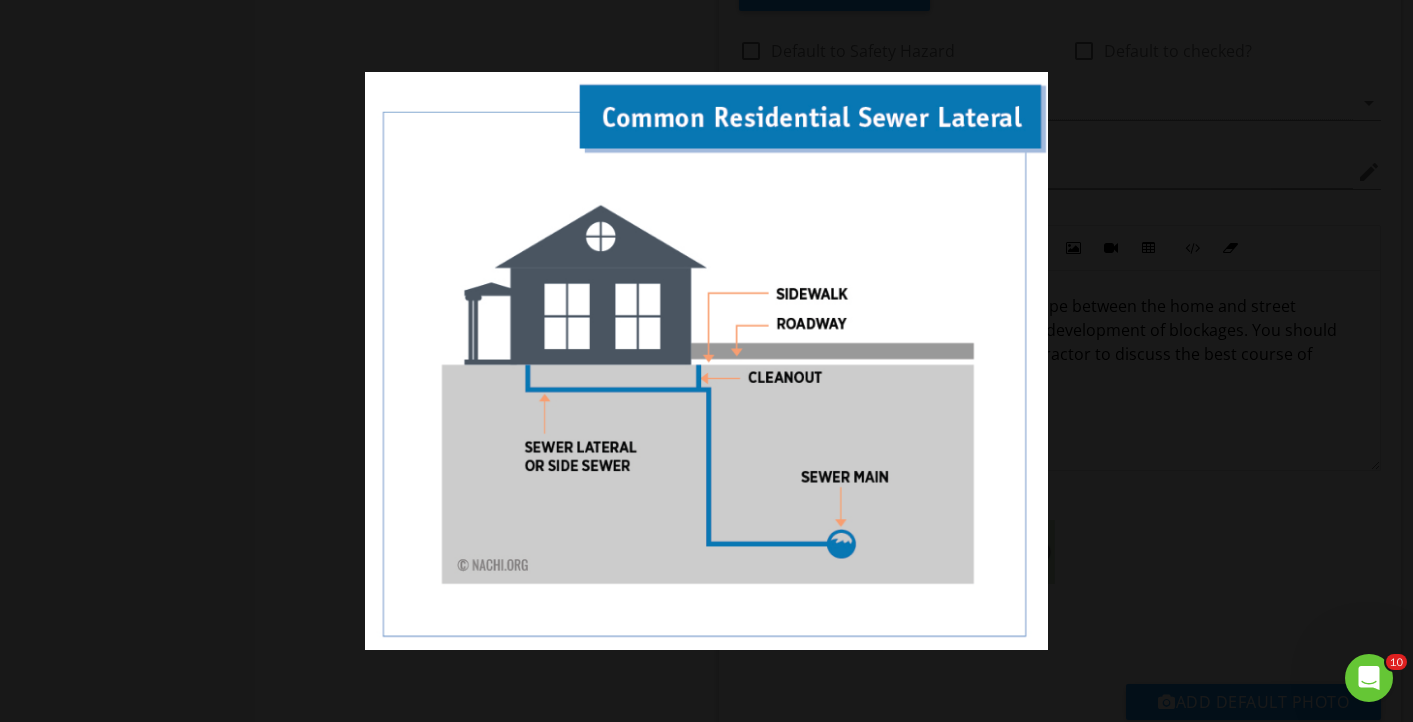 click at bounding box center [706, 361] 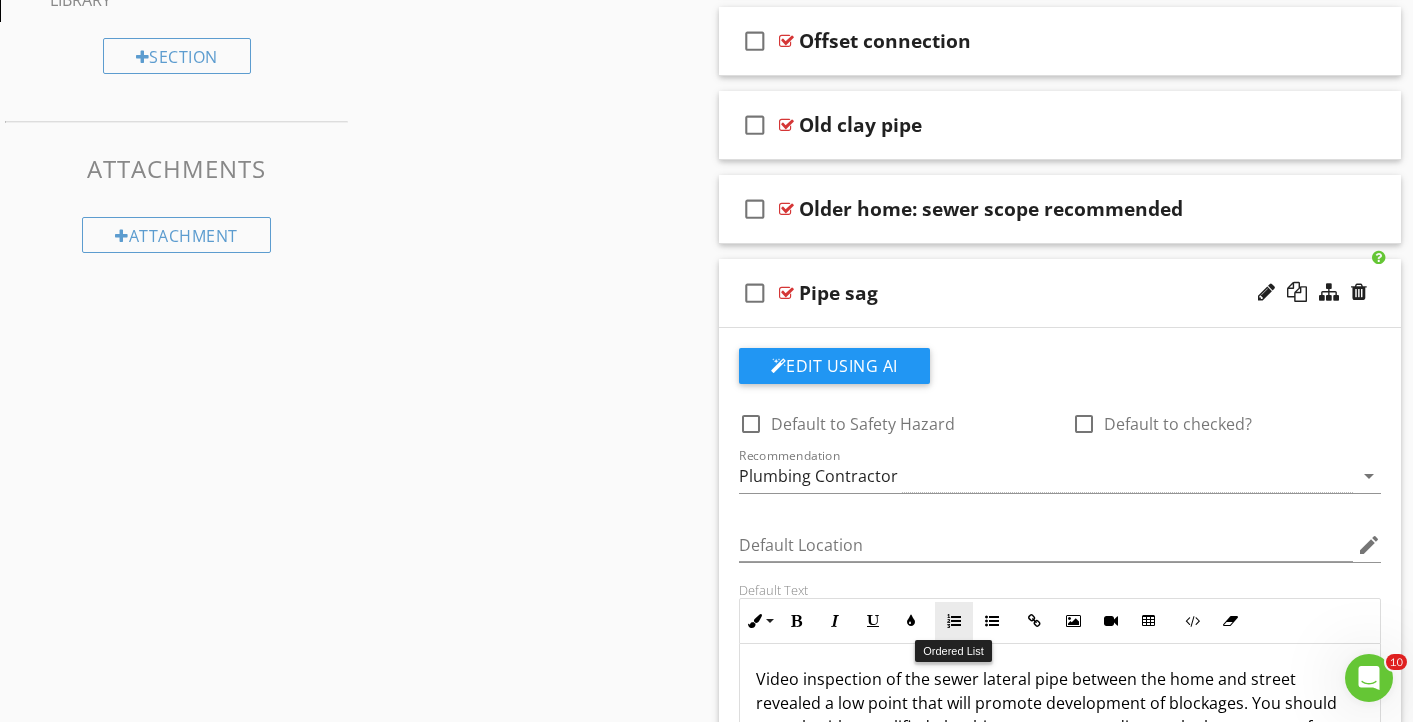 scroll, scrollTop: 973, scrollLeft: 0, axis: vertical 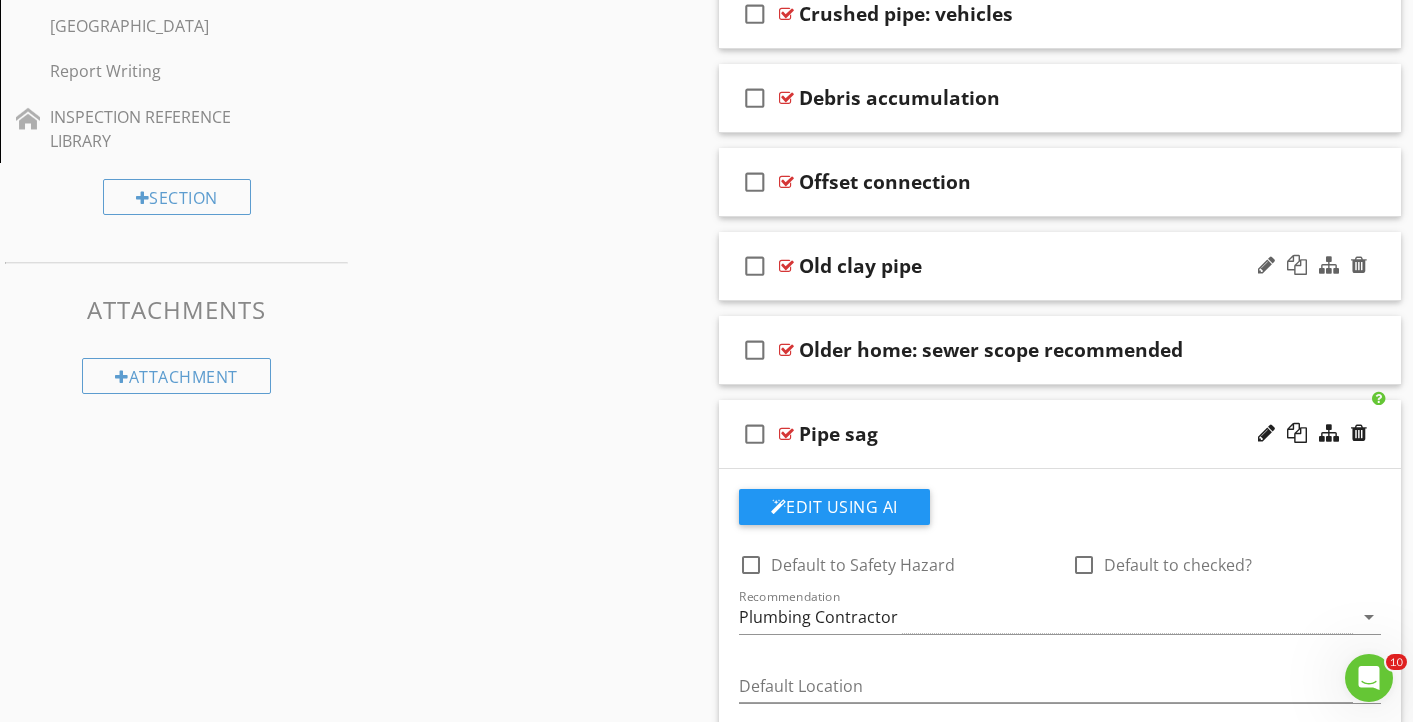 click on "Old clay pipe" at bounding box center (1040, 266) 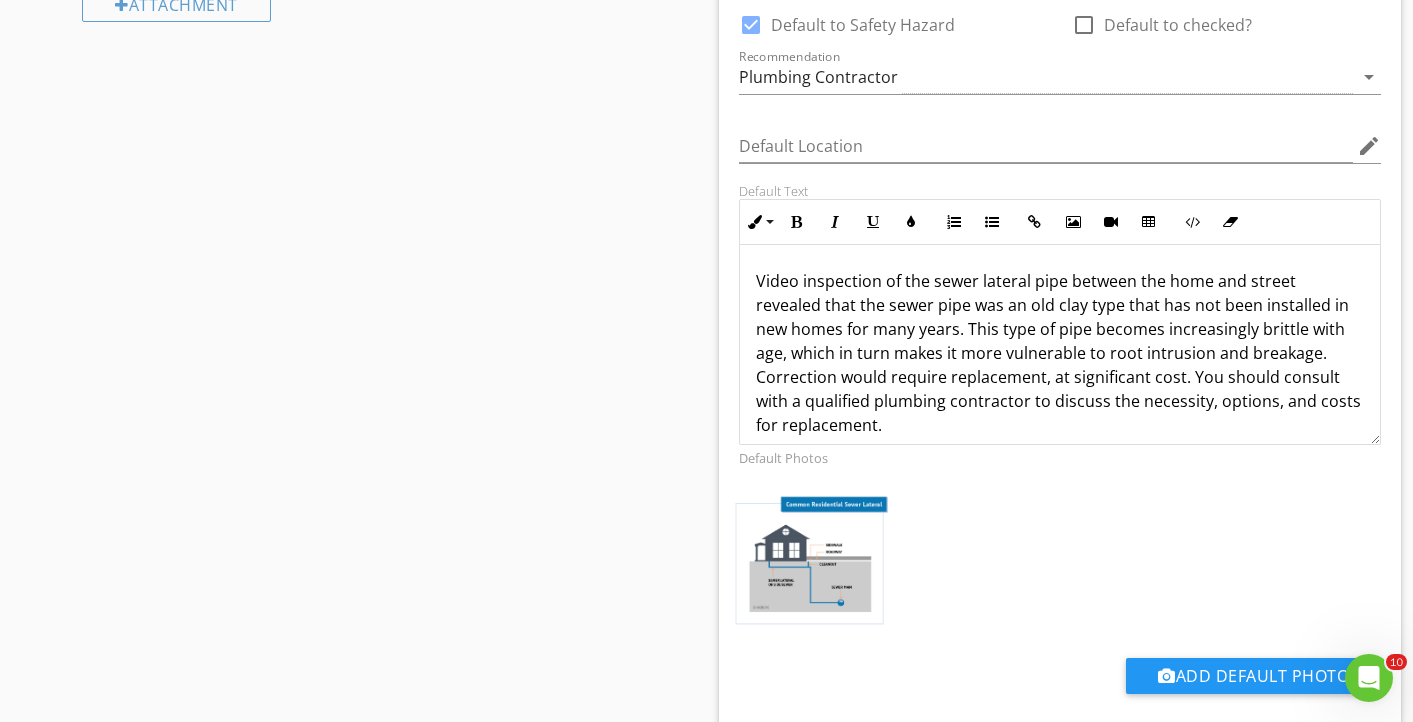 scroll, scrollTop: 1682, scrollLeft: 0, axis: vertical 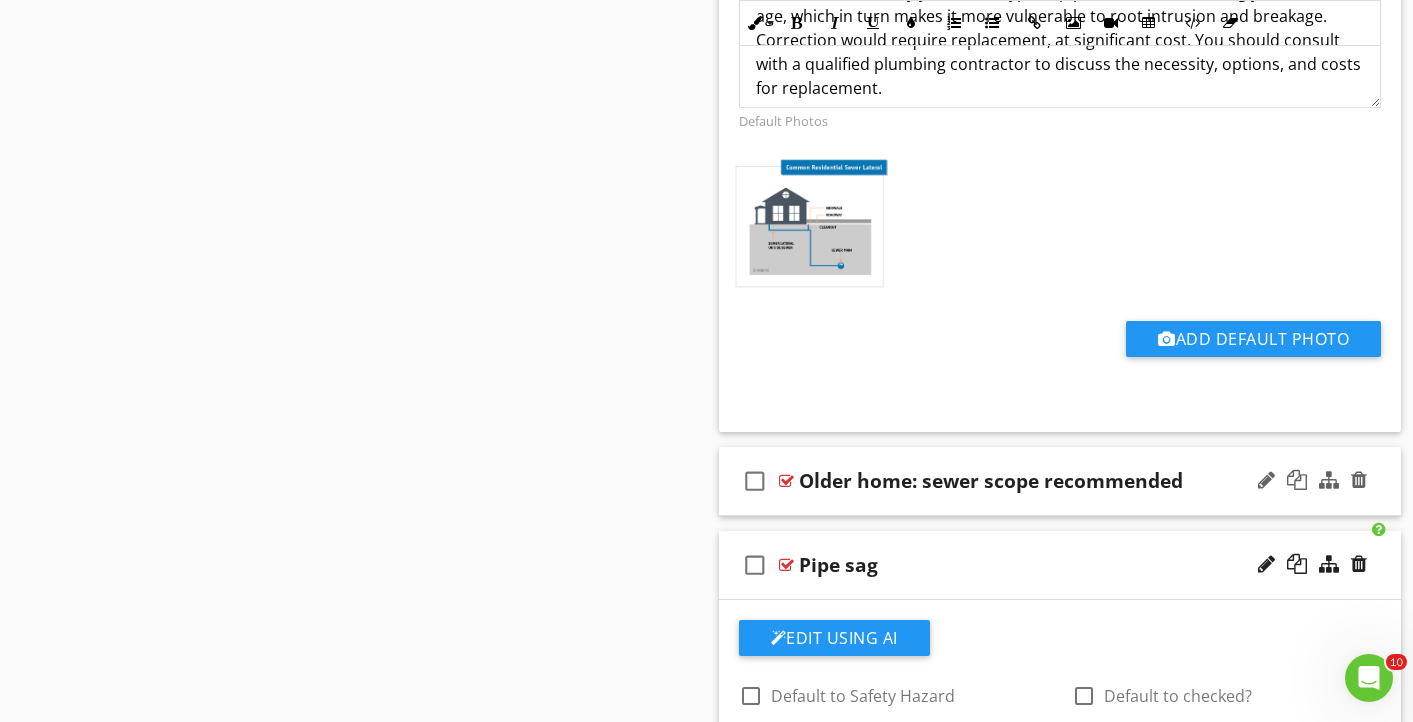 click on "check_box_outline_blank
Older home: sewer scope recommended" at bounding box center [1060, 481] 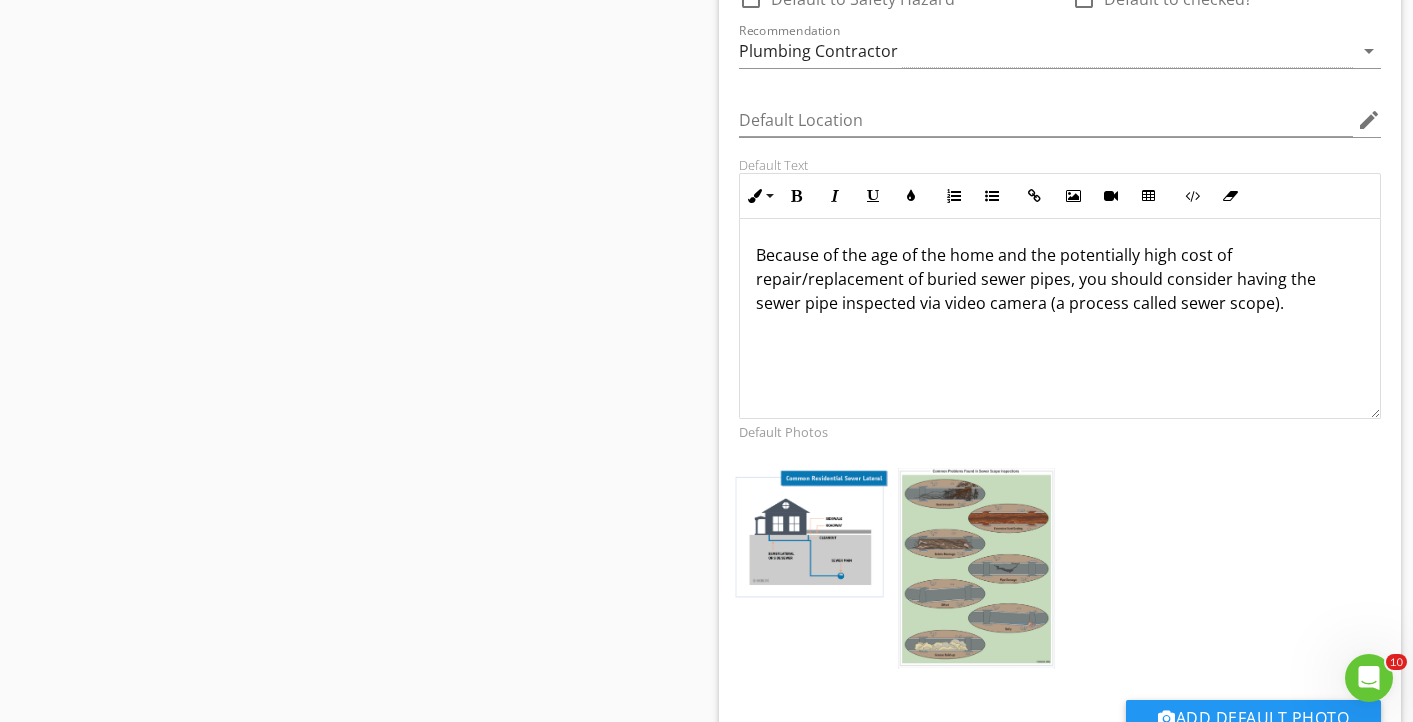 scroll, scrollTop: 2330, scrollLeft: 0, axis: vertical 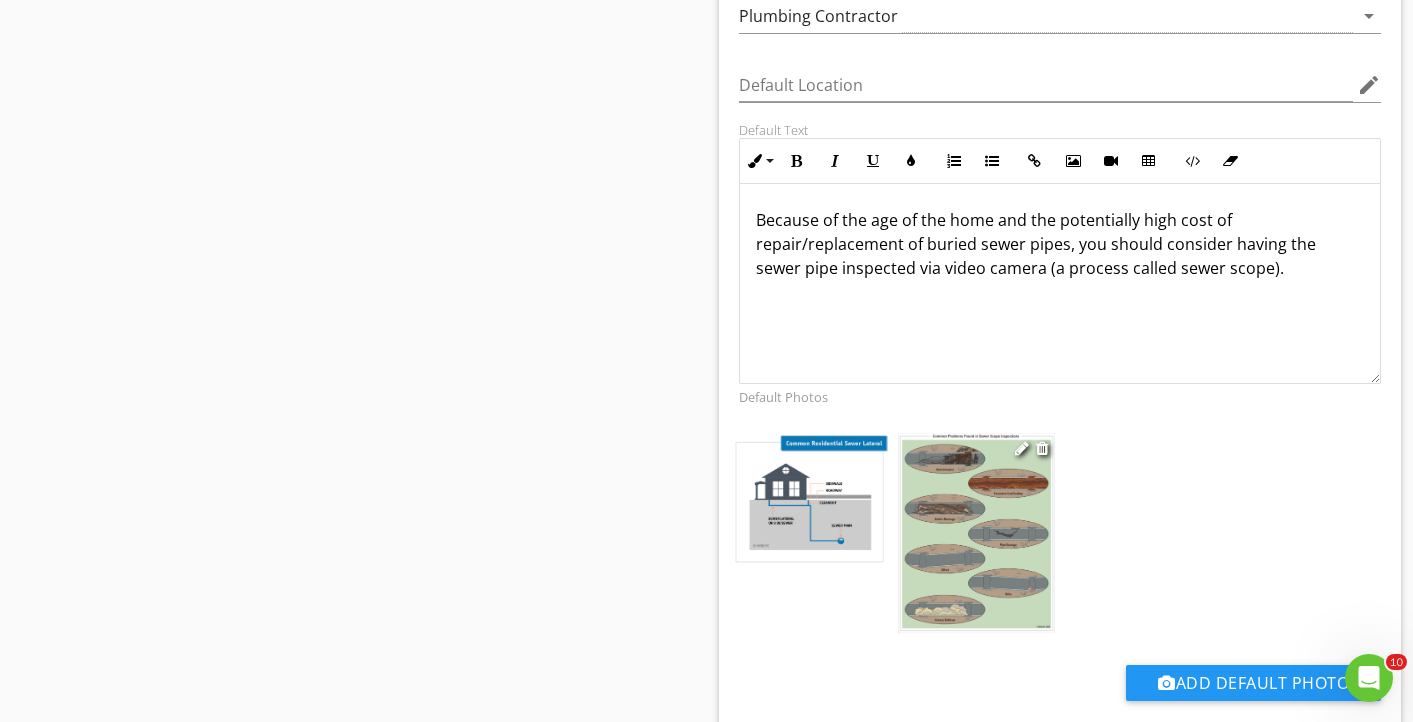 click at bounding box center (976, 533) 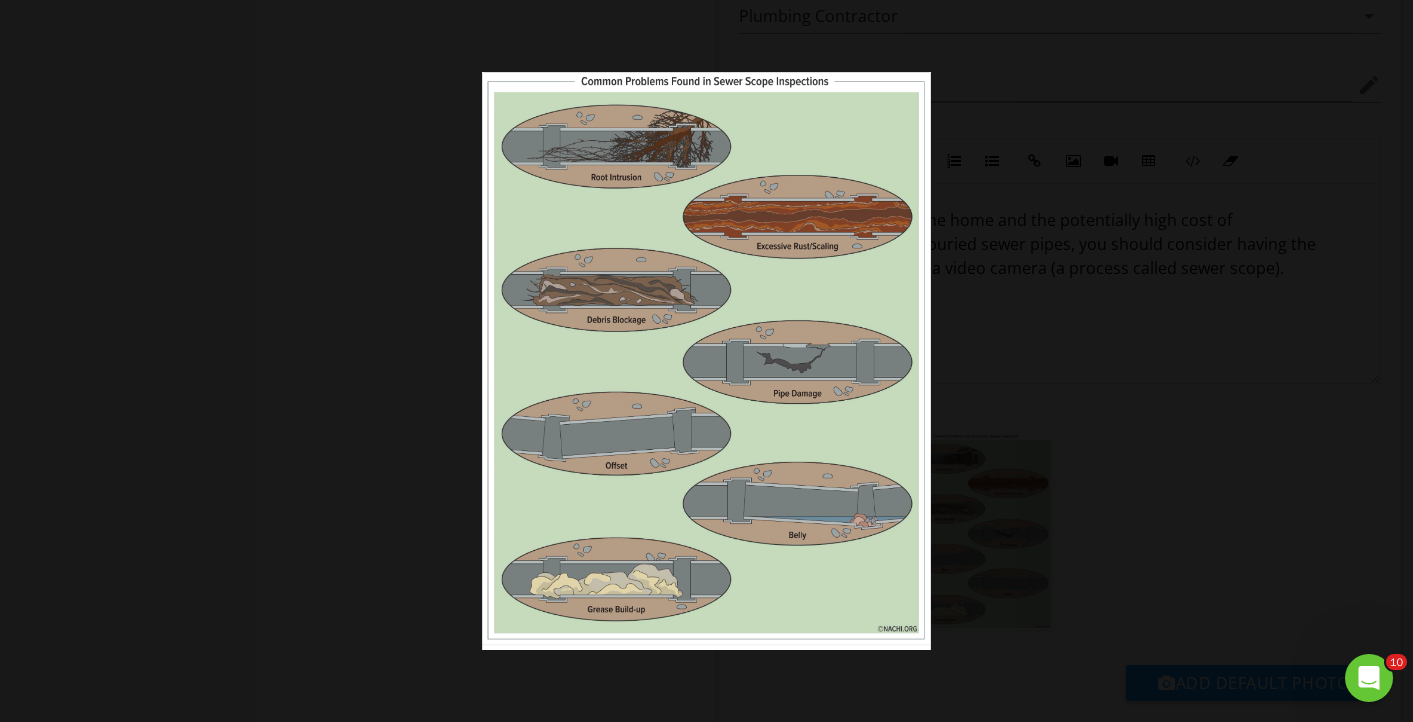 click at bounding box center (706, 361) 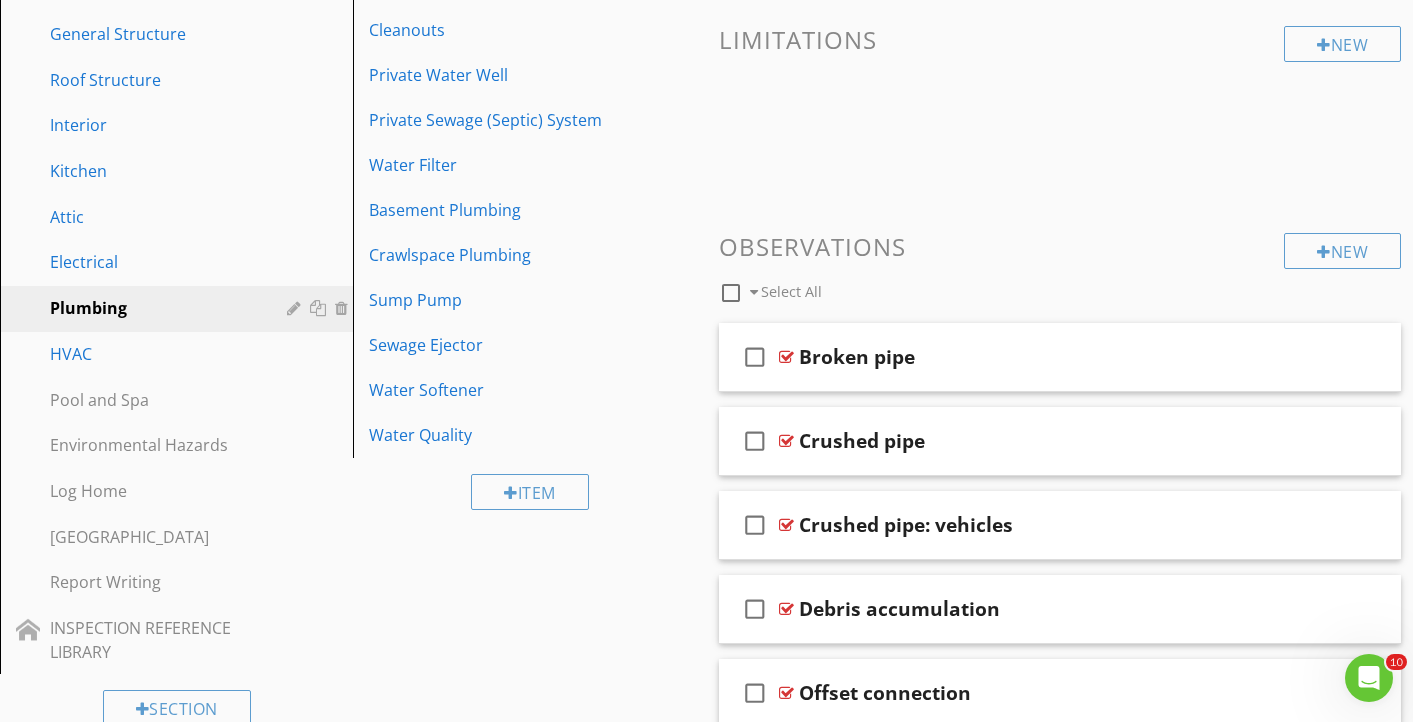 scroll, scrollTop: 477, scrollLeft: 0, axis: vertical 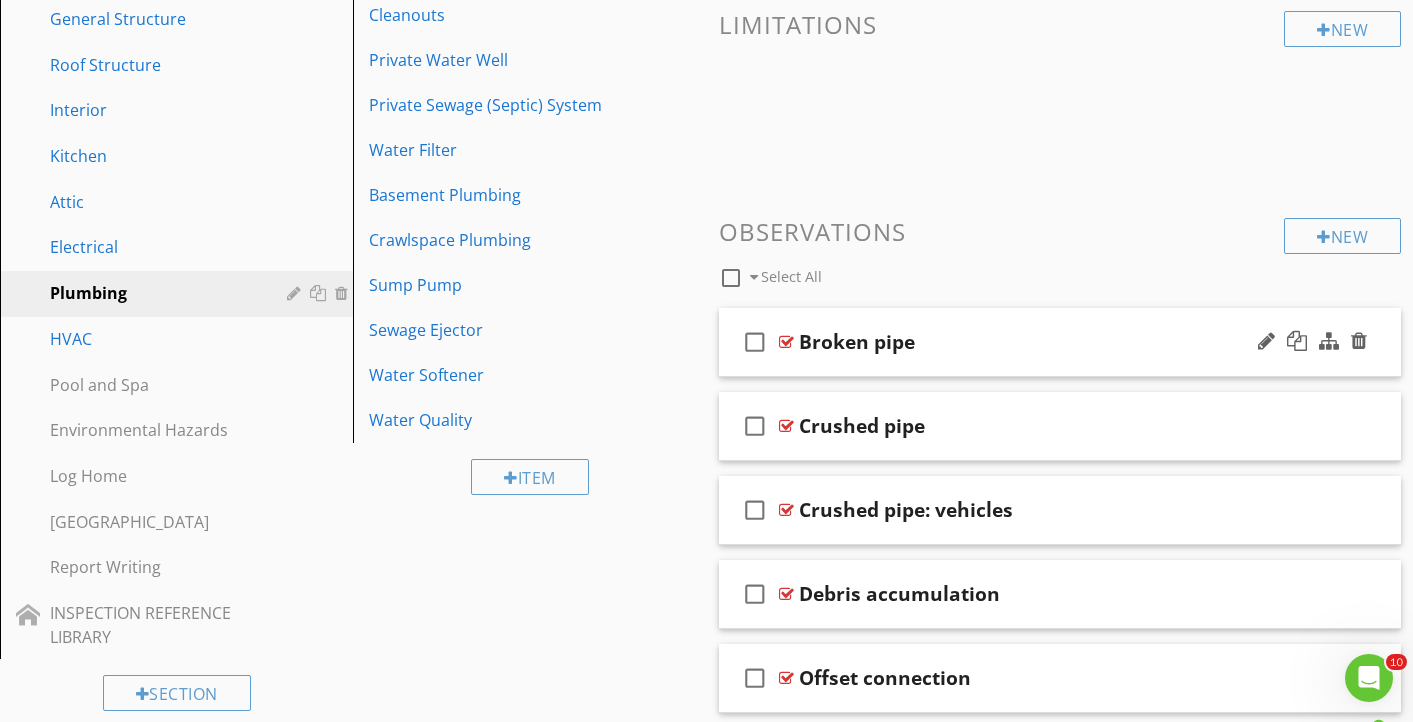 click on "check_box_outline_blank
Broken pipe" at bounding box center (1060, 342) 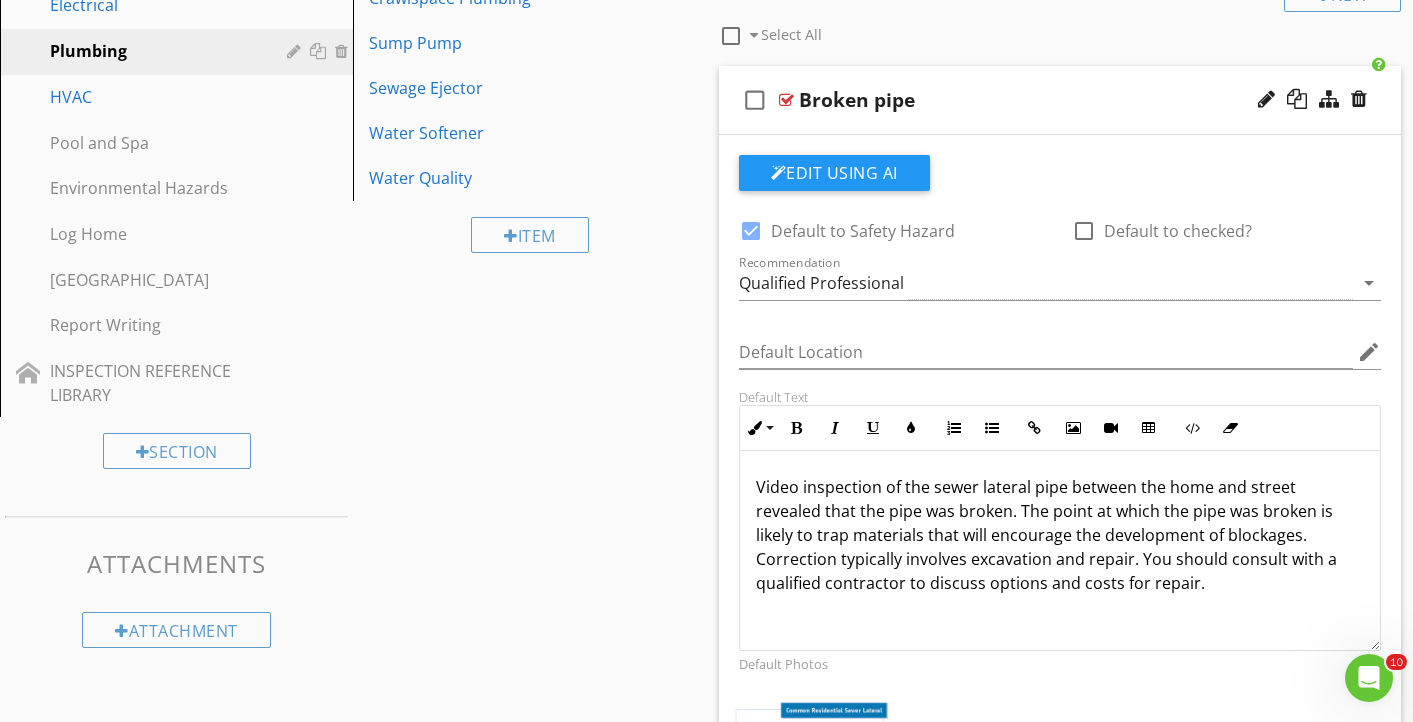 scroll, scrollTop: 720, scrollLeft: 0, axis: vertical 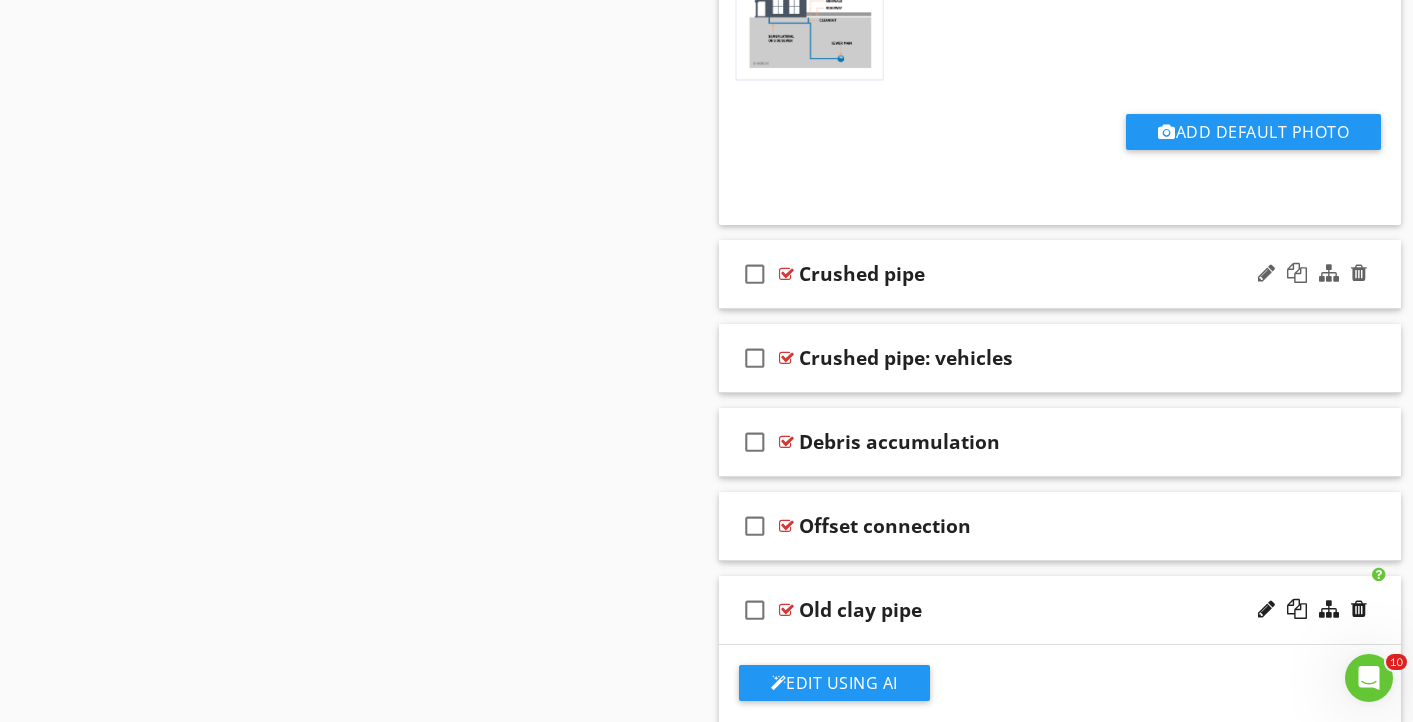 click on "Crushed pipe" at bounding box center [1040, 274] 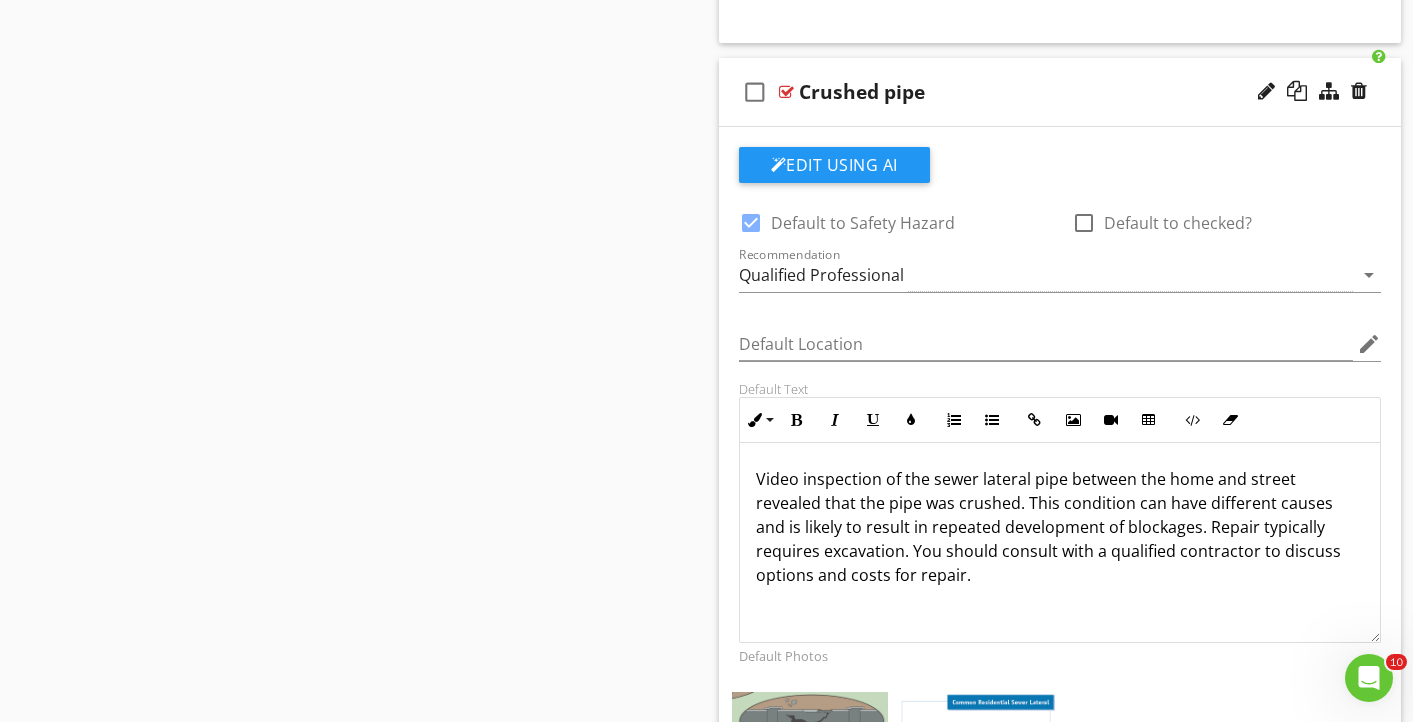 scroll, scrollTop: 1658, scrollLeft: 0, axis: vertical 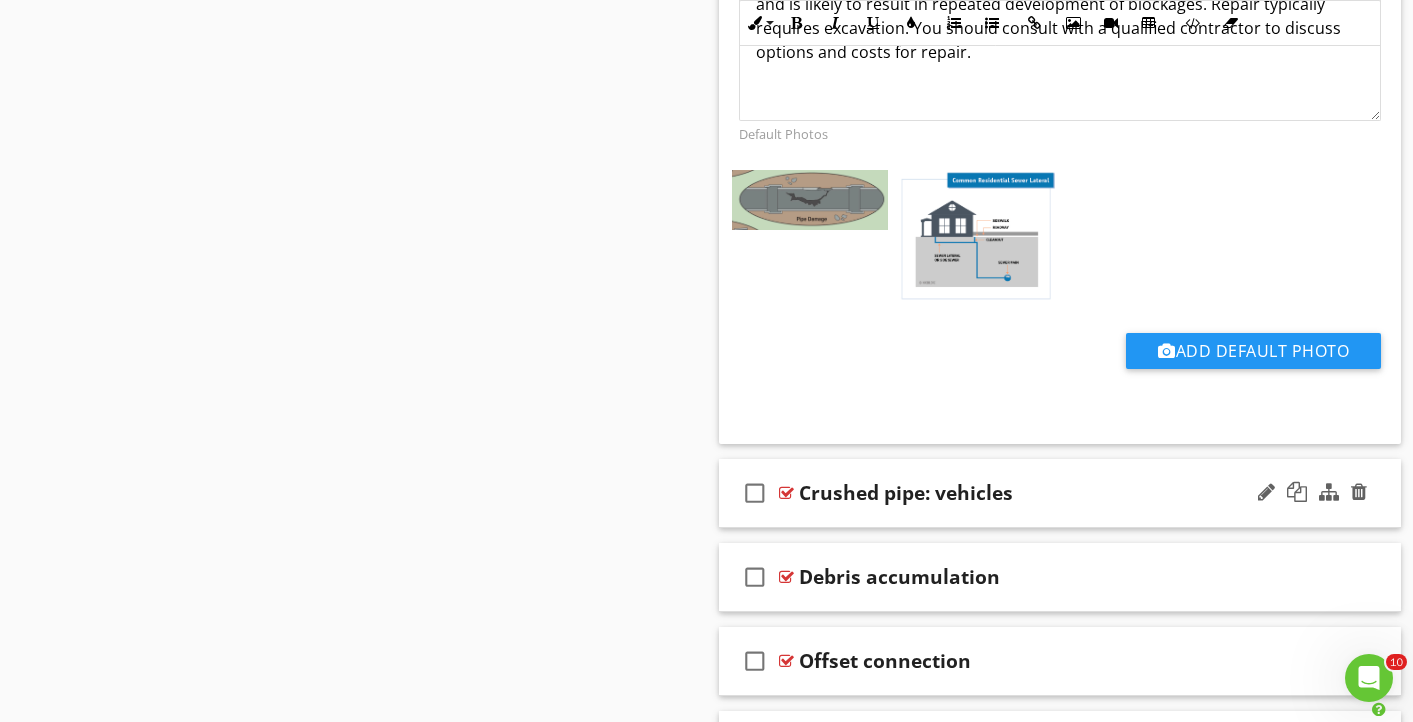 click on "Crushed pipe: vehicles" at bounding box center [1040, 493] 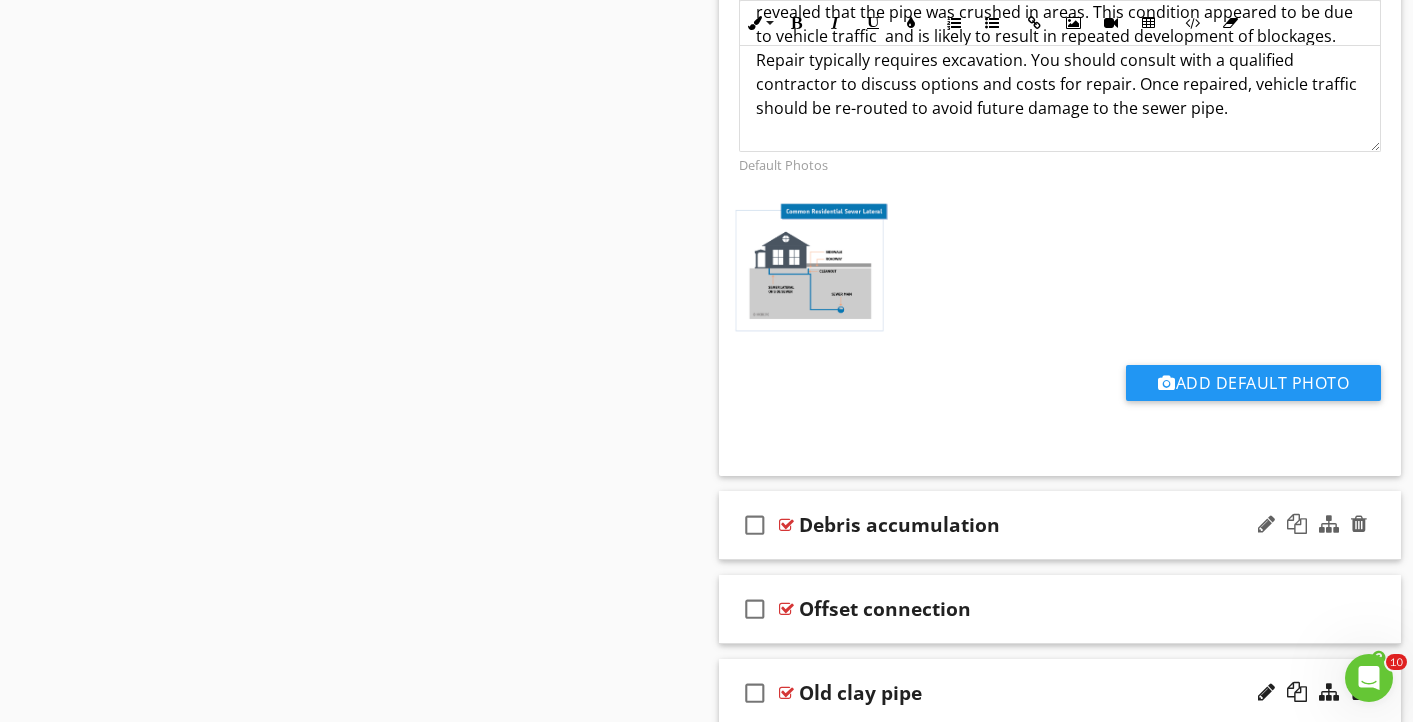 click on "Debris accumulation" at bounding box center [1040, 525] 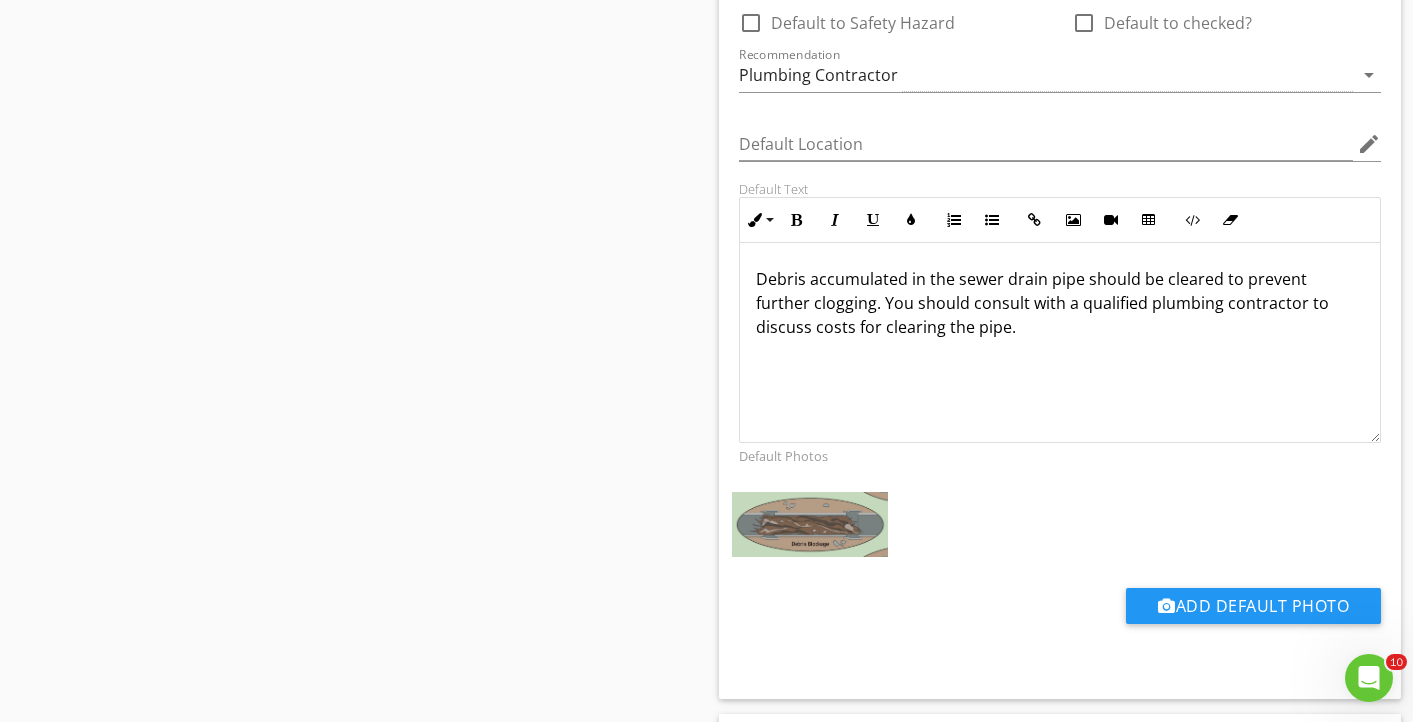 scroll, scrollTop: 4128, scrollLeft: 0, axis: vertical 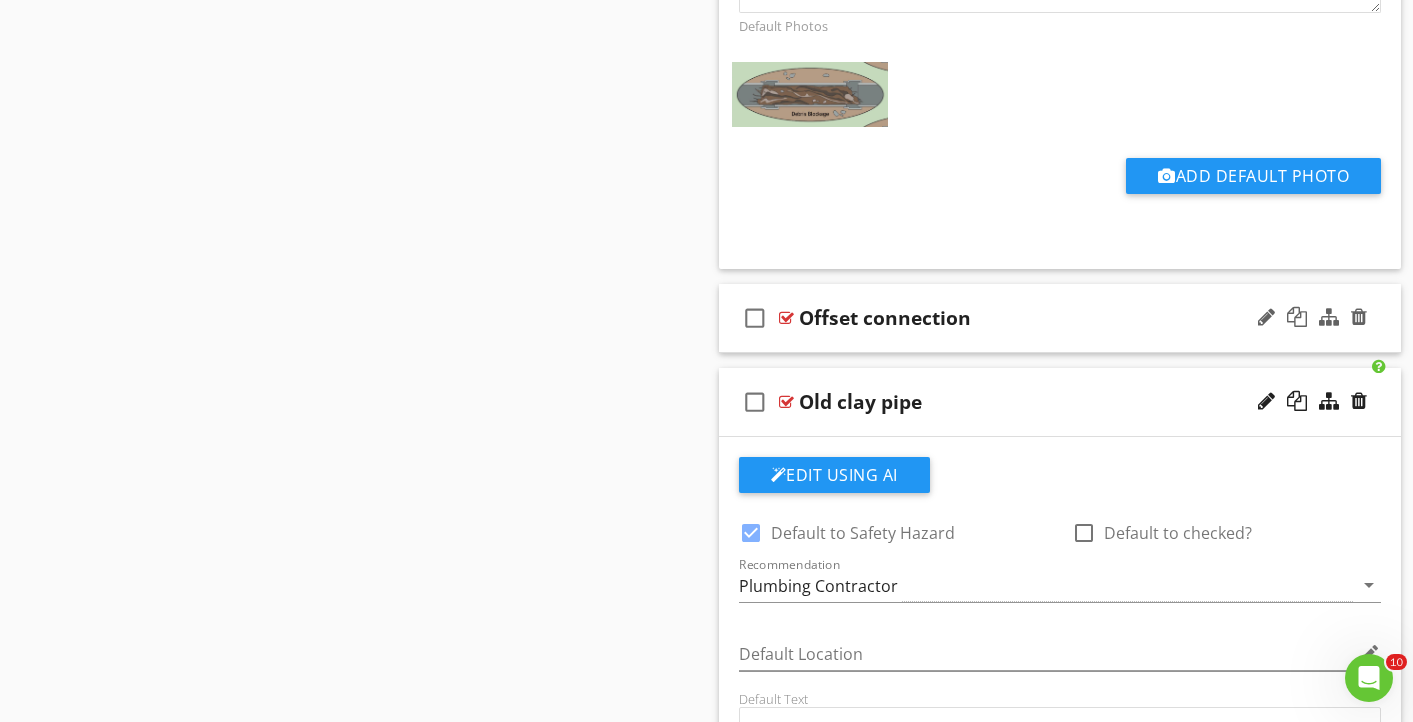 click on "Offset connection" at bounding box center (1040, 318) 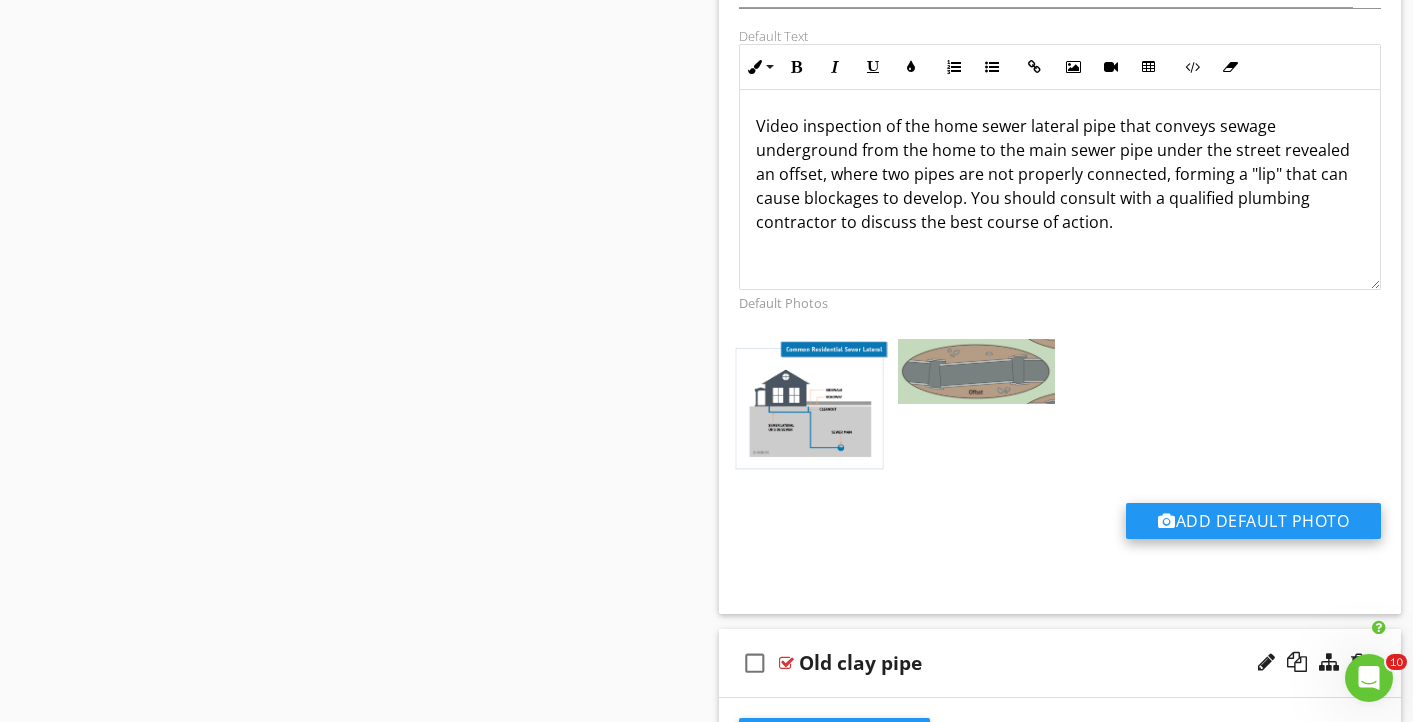 scroll, scrollTop: 4708, scrollLeft: 0, axis: vertical 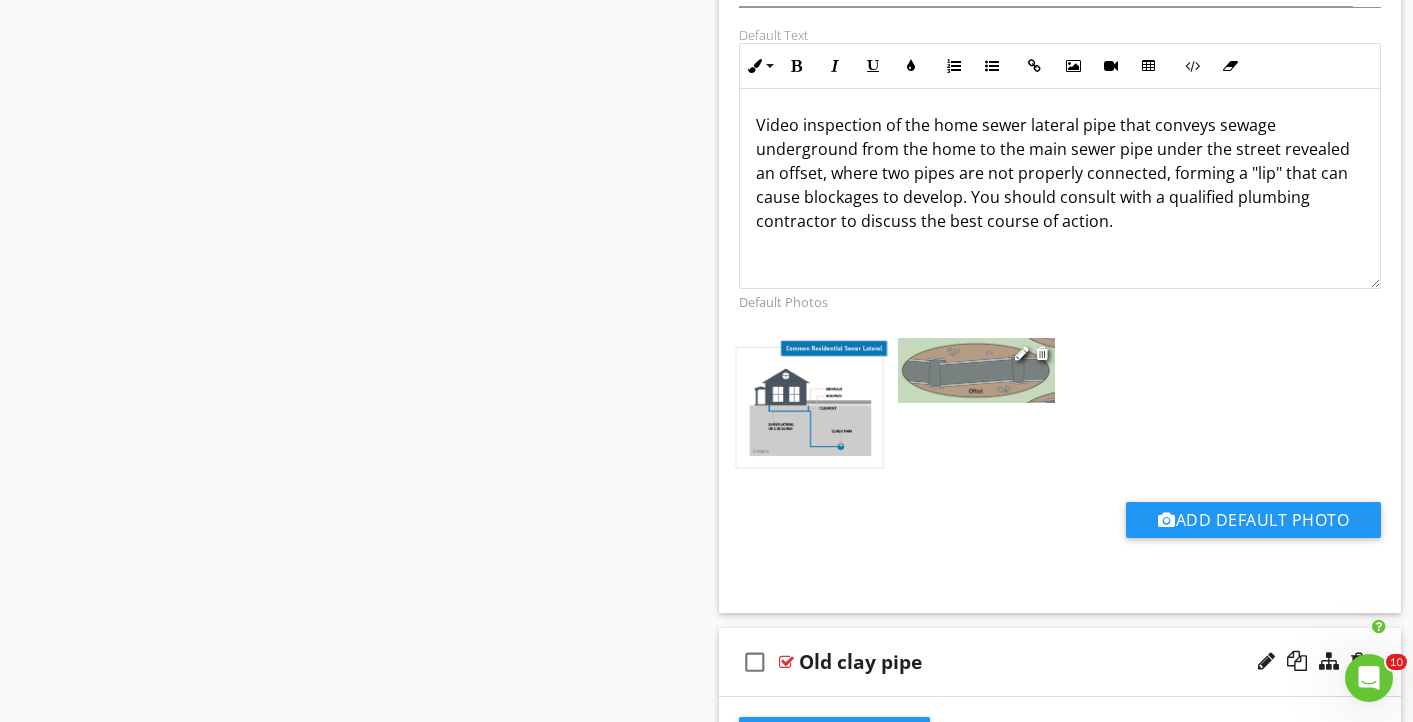 click at bounding box center (976, 370) 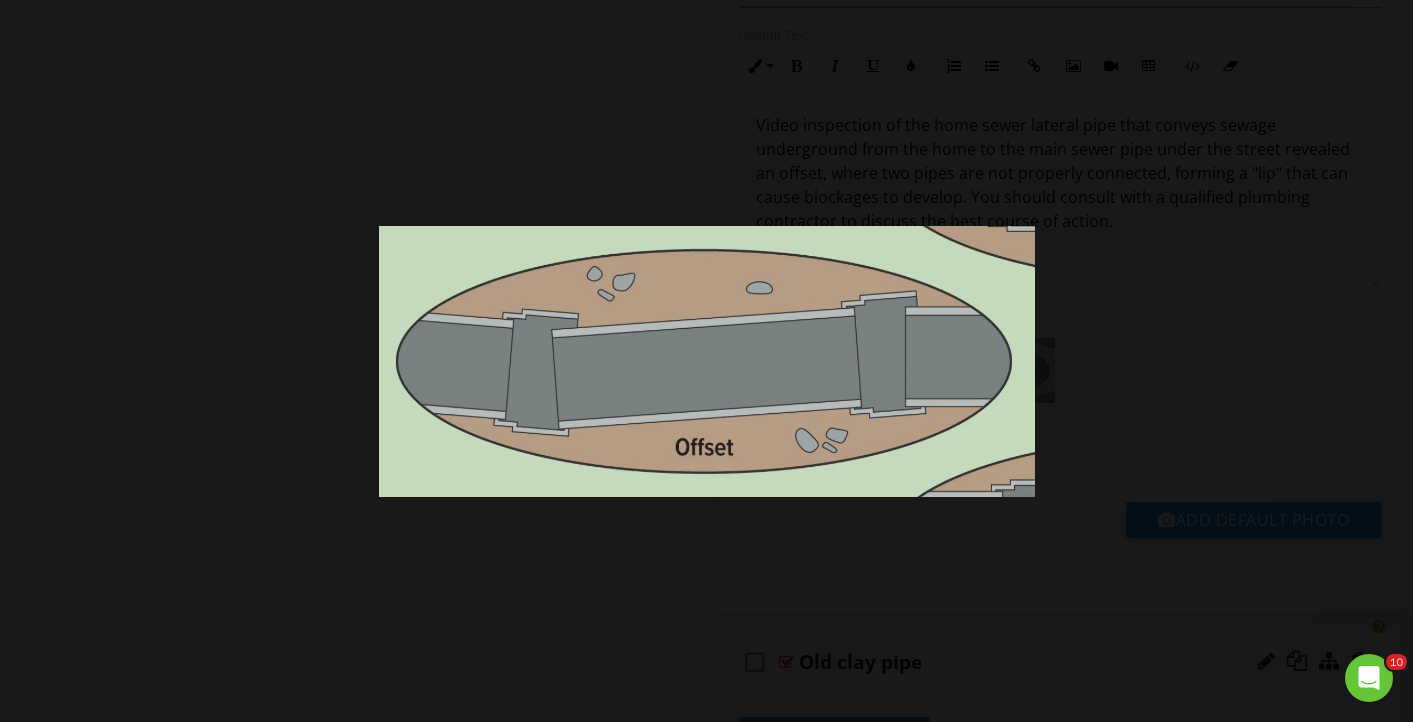 click at bounding box center (706, 361) 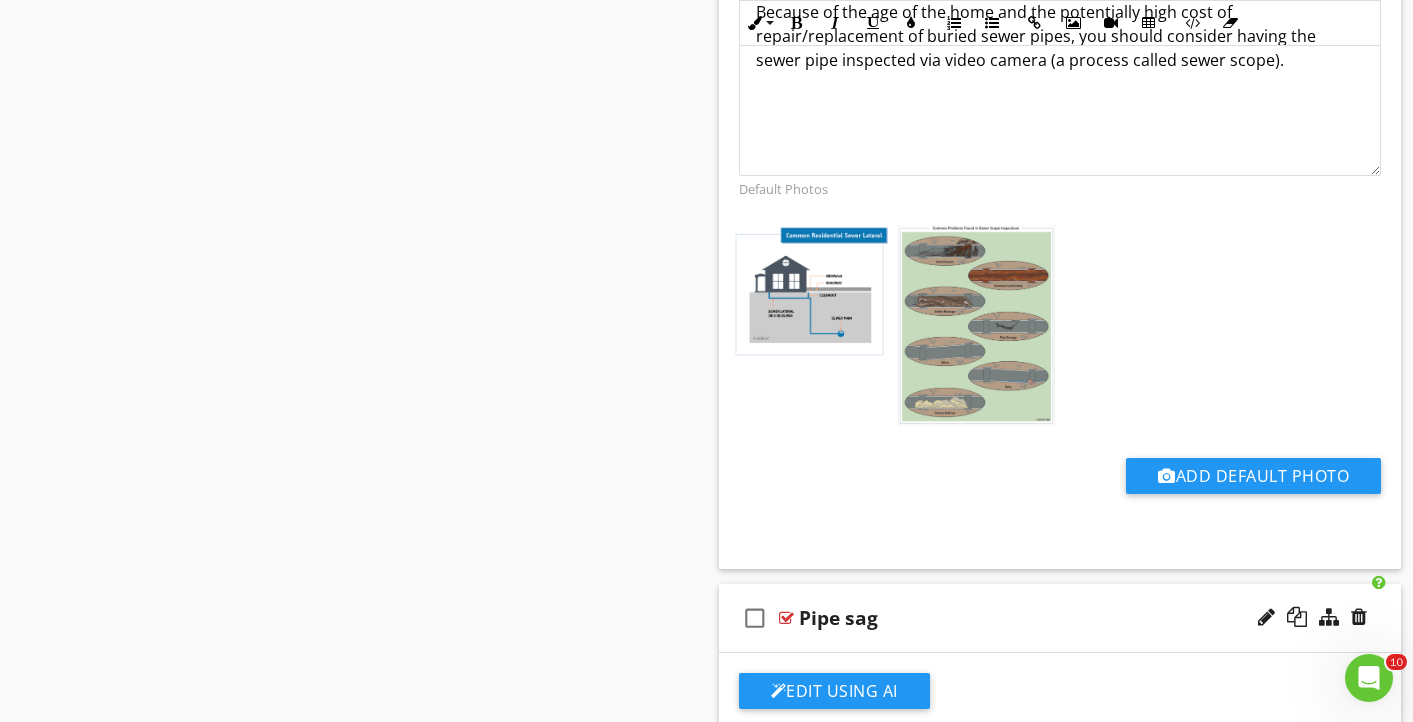 scroll, scrollTop: 6669, scrollLeft: 0, axis: vertical 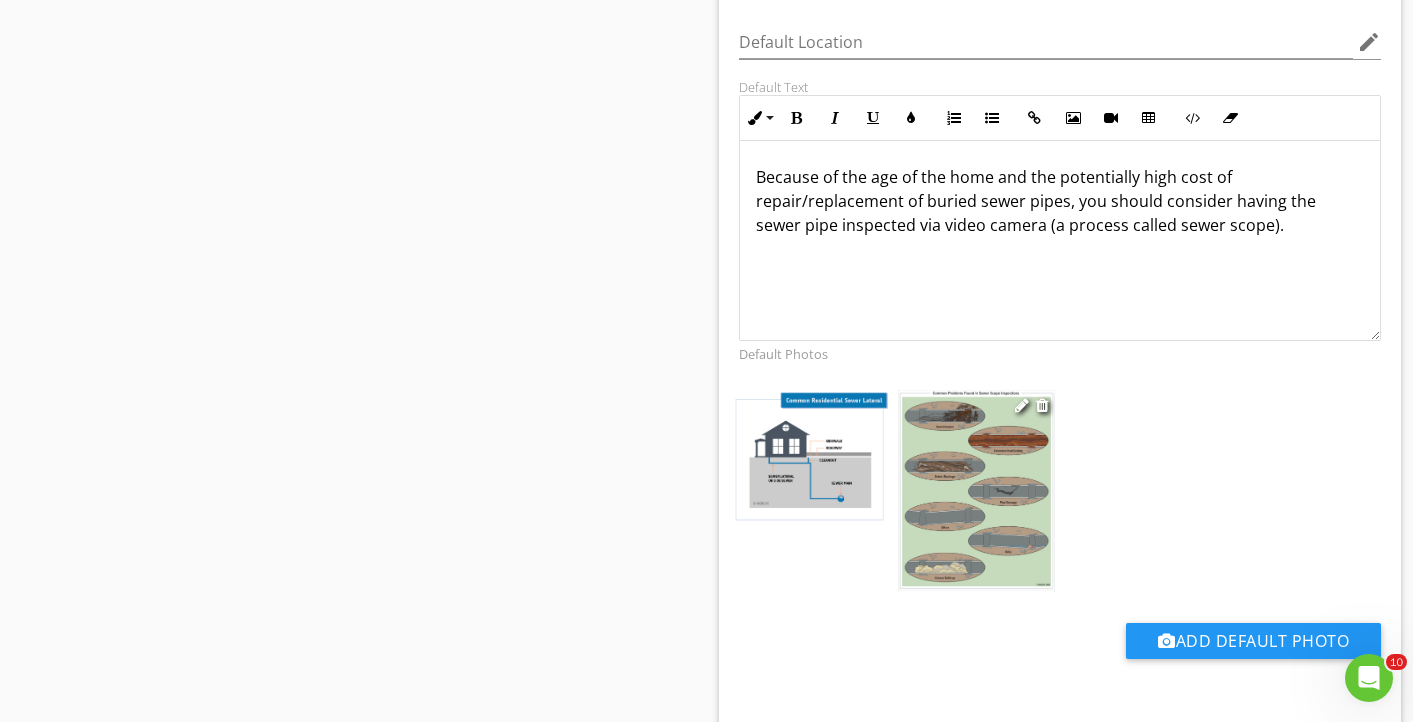 click at bounding box center (976, 490) 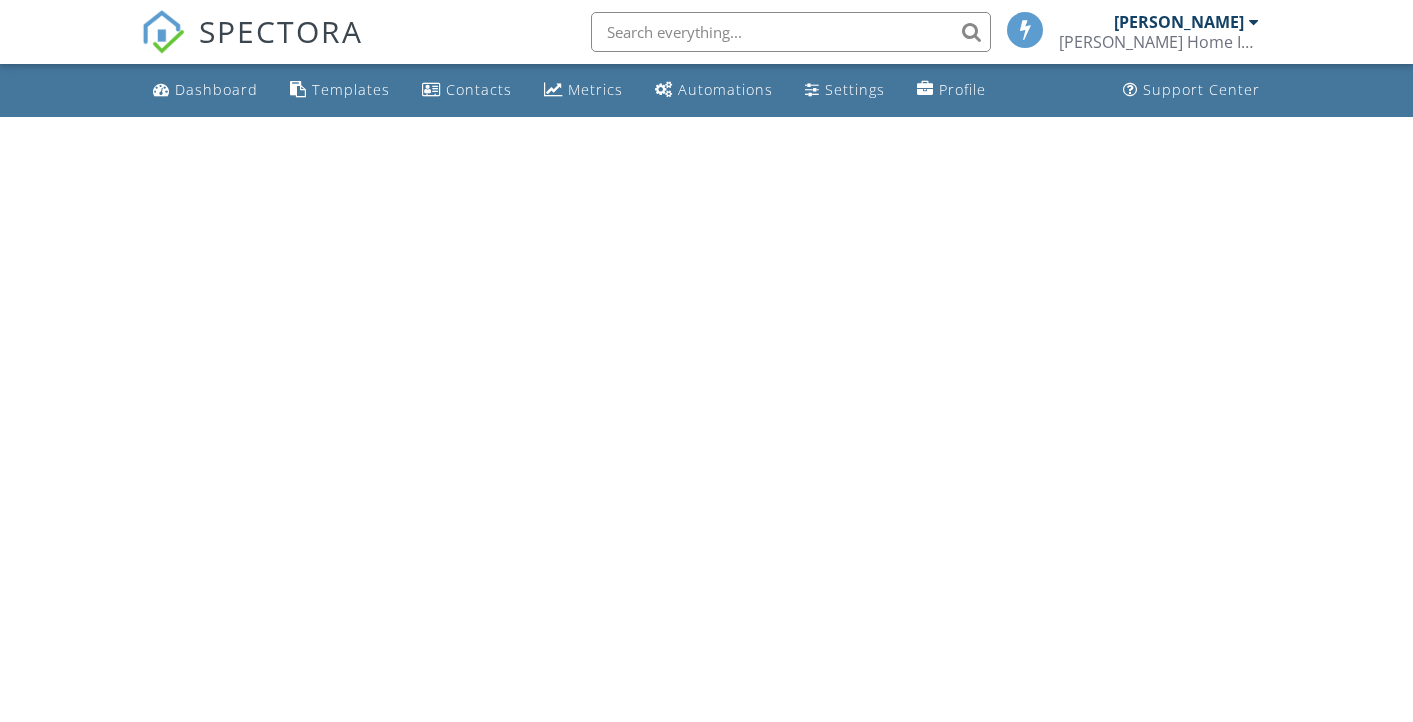 scroll, scrollTop: 0, scrollLeft: 0, axis: both 